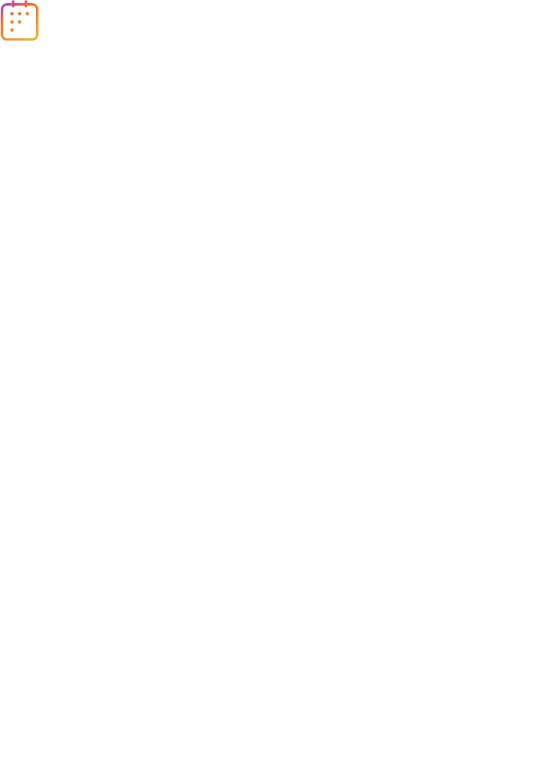 scroll, scrollTop: 0, scrollLeft: 0, axis: both 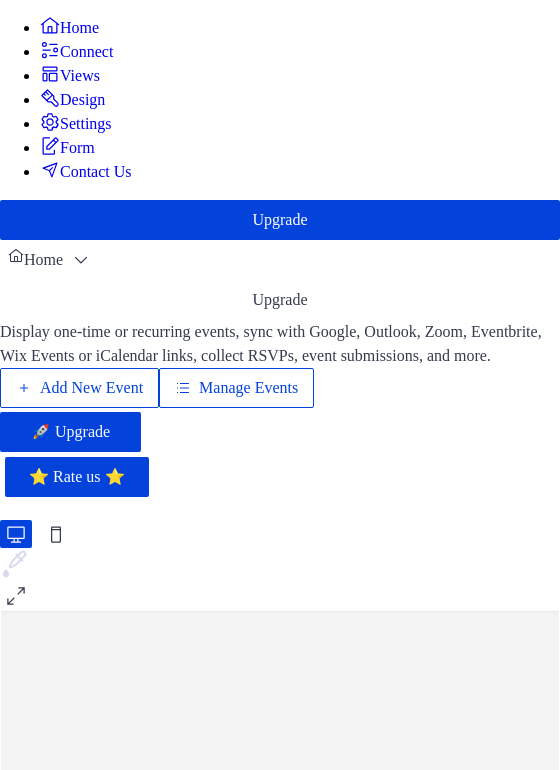 click on "Add New Event" at bounding box center [91, 388] 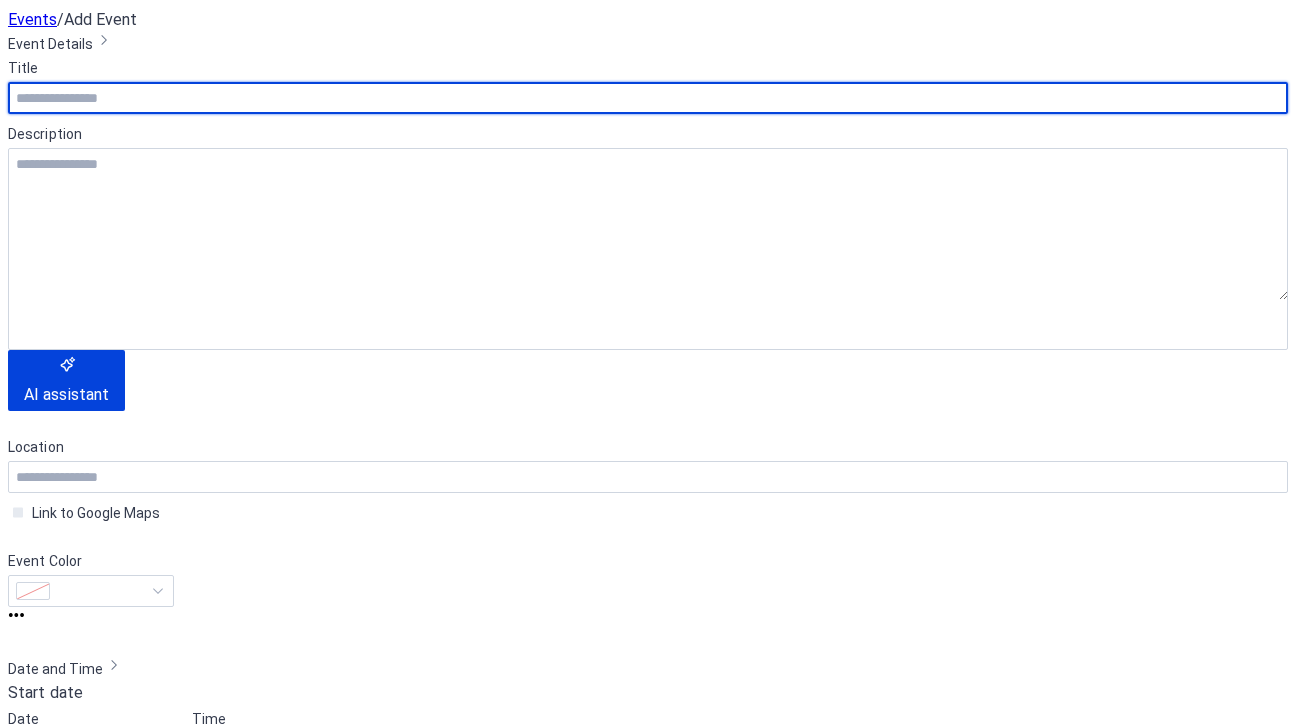 scroll, scrollTop: 0, scrollLeft: 0, axis: both 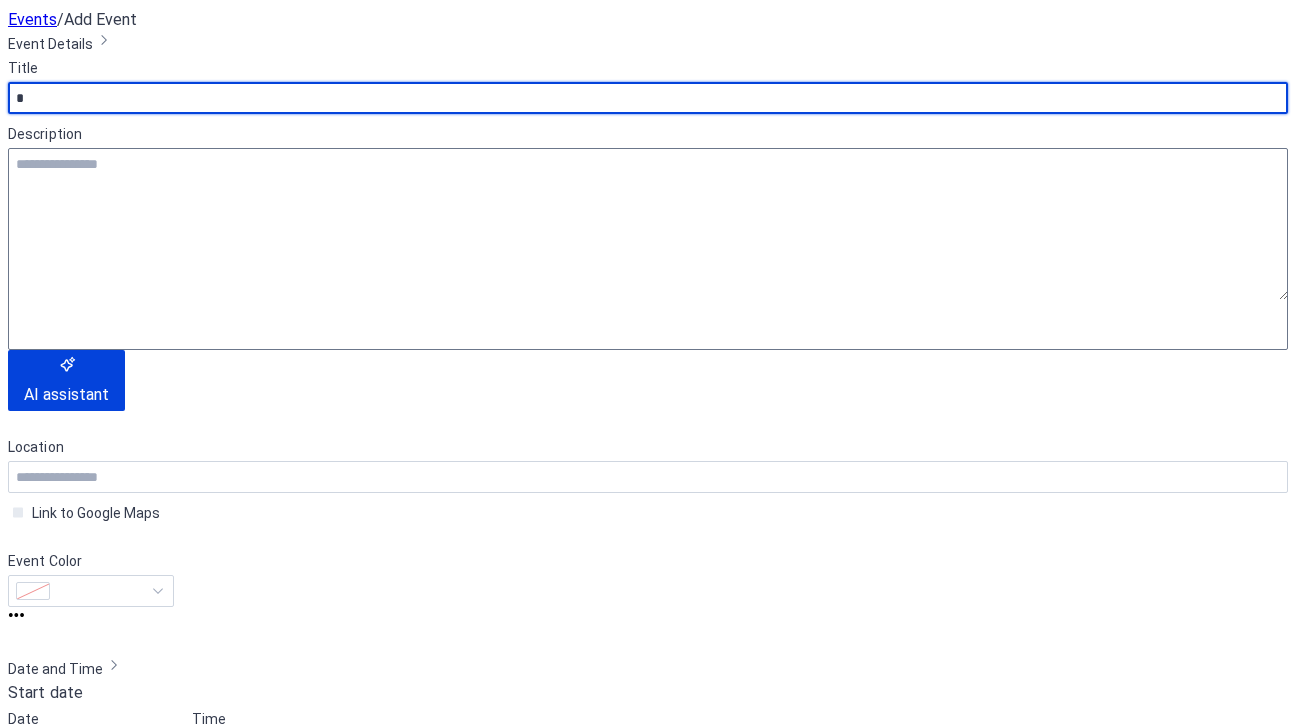 type on "*" 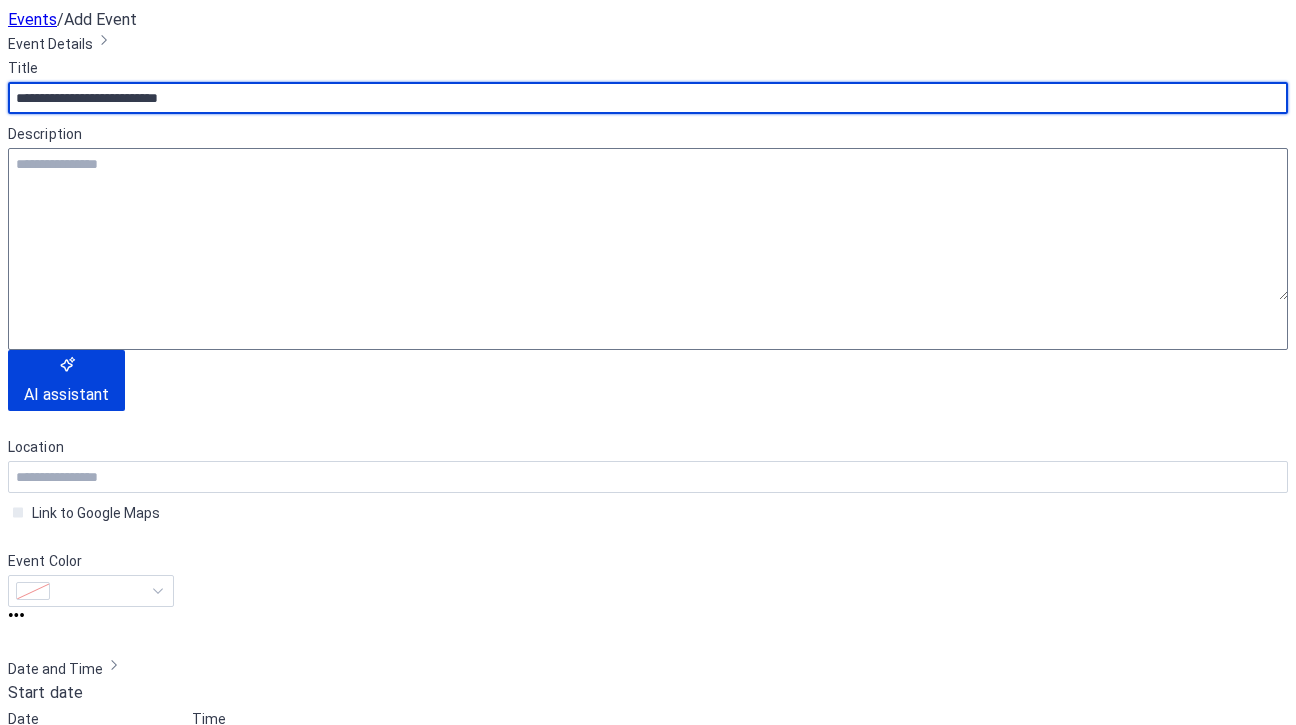 scroll, scrollTop: 172, scrollLeft: 0, axis: vertical 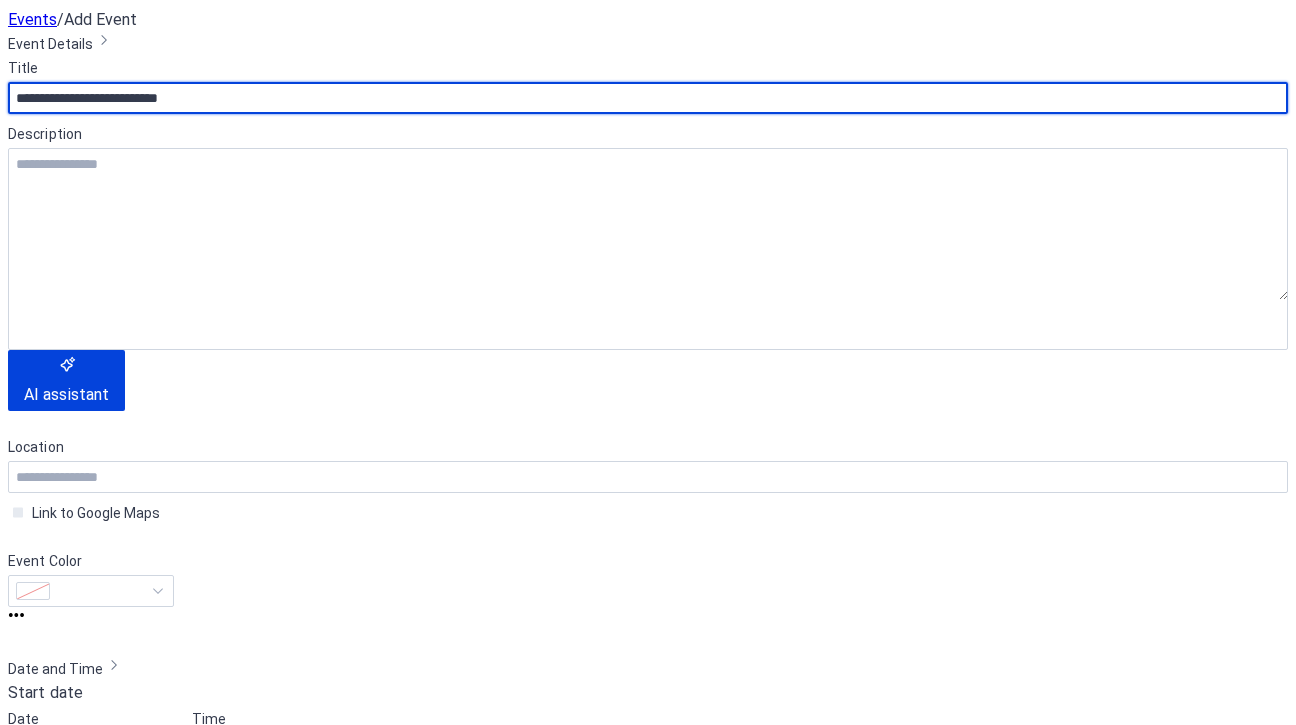 type on "**********" 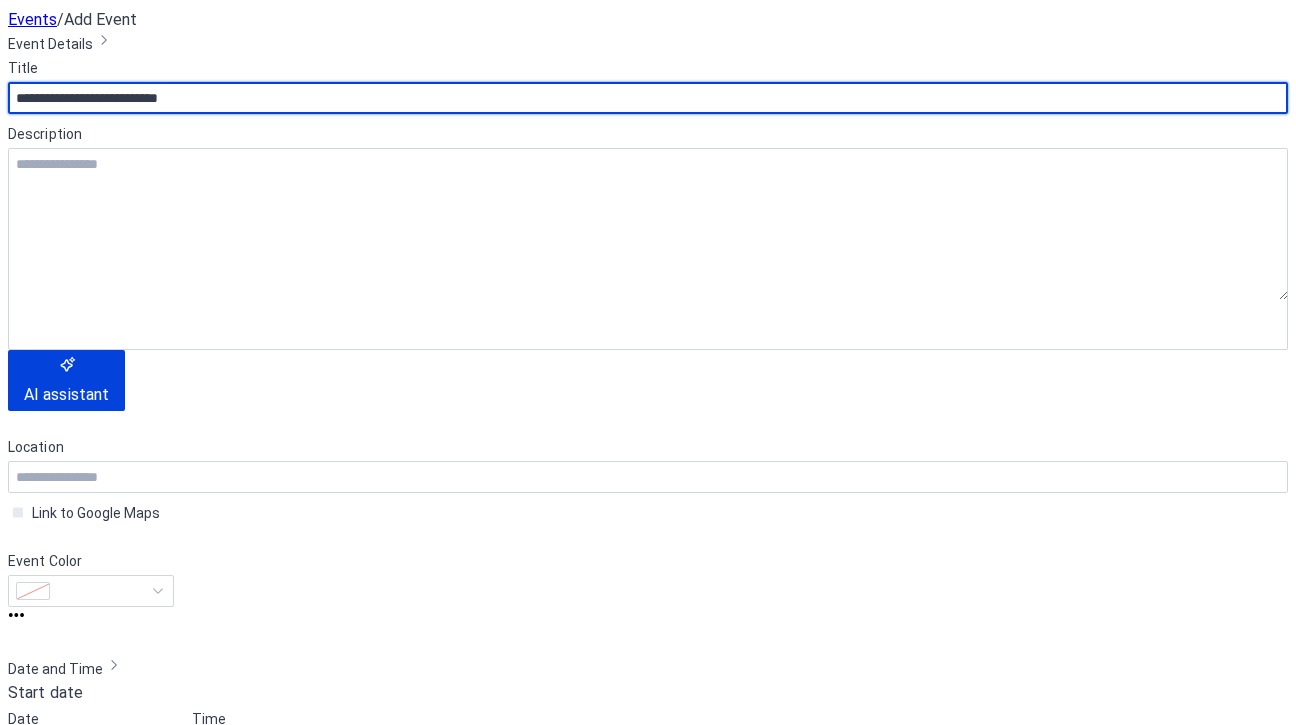 click 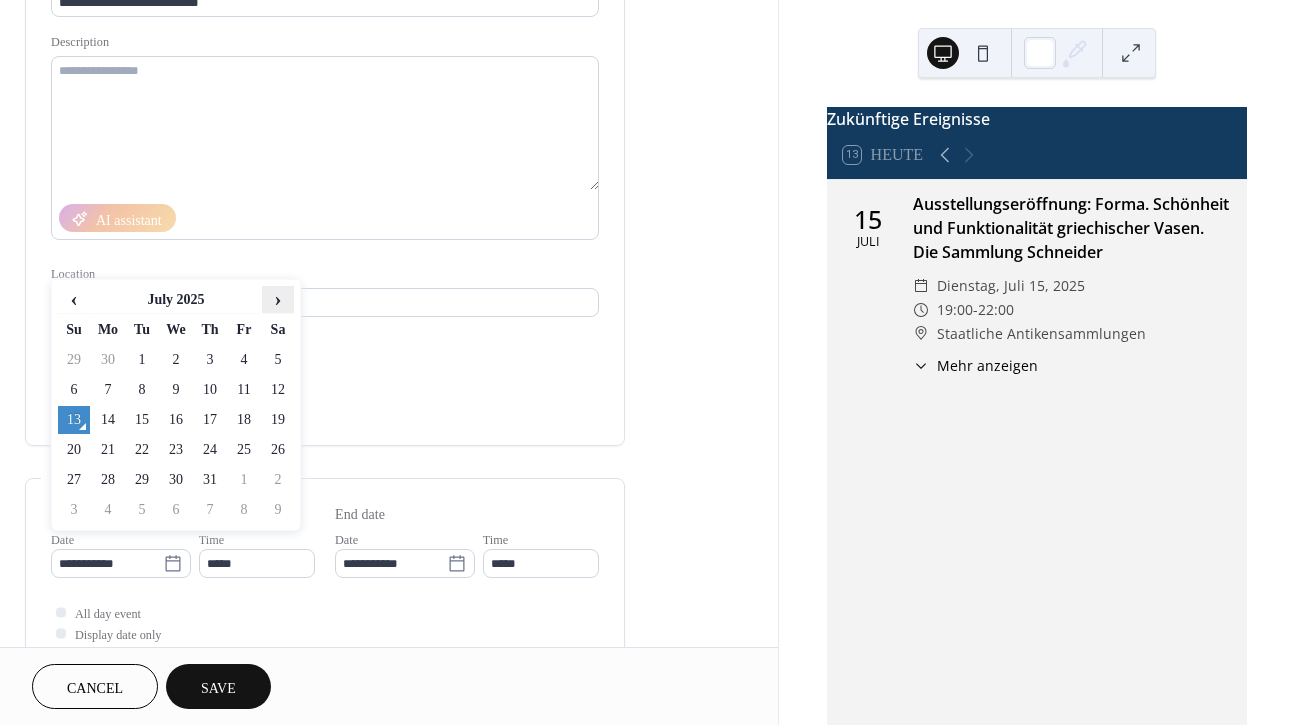 click on "›" at bounding box center (278, 299) 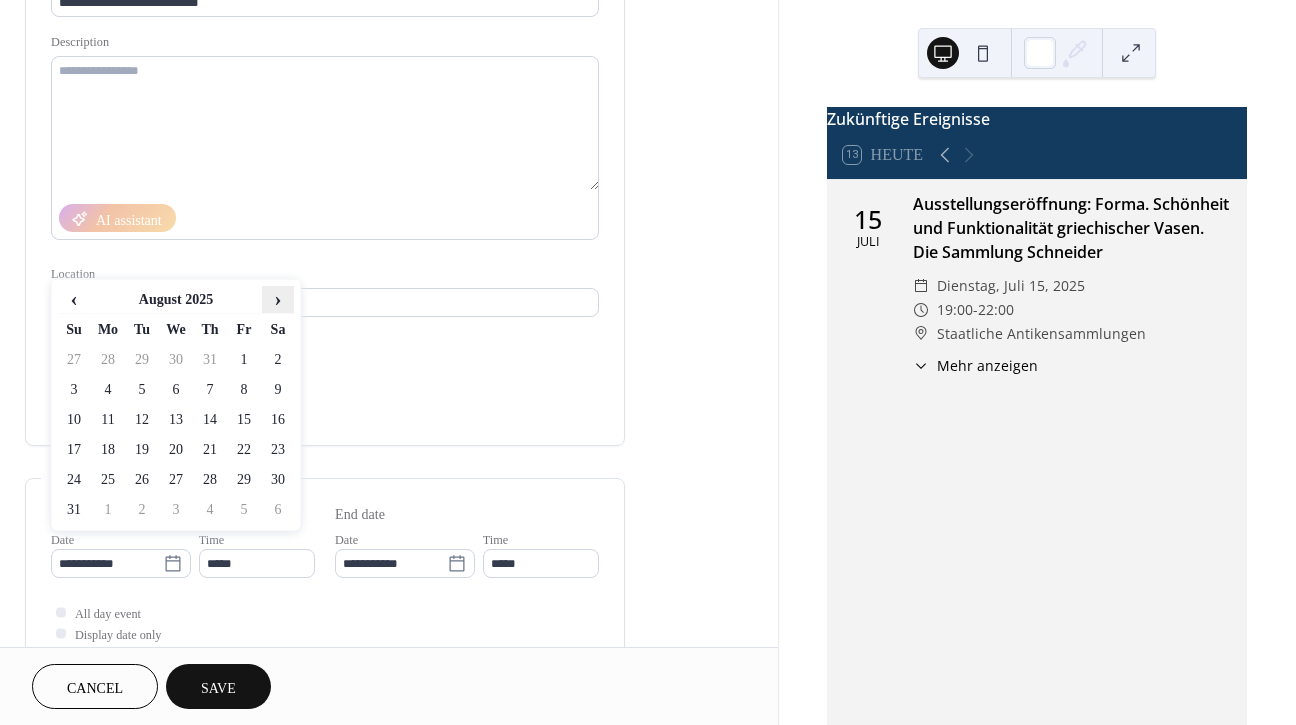 click on "›" at bounding box center [278, 299] 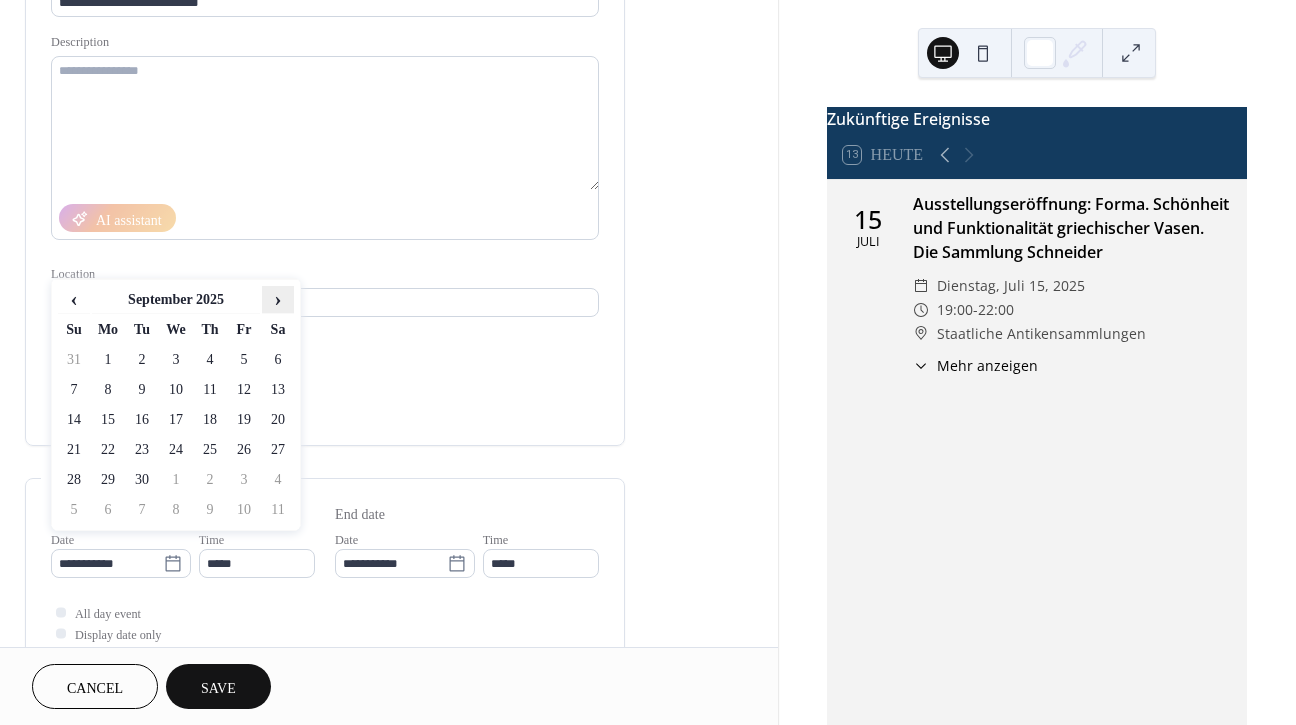 click on "›" at bounding box center [278, 299] 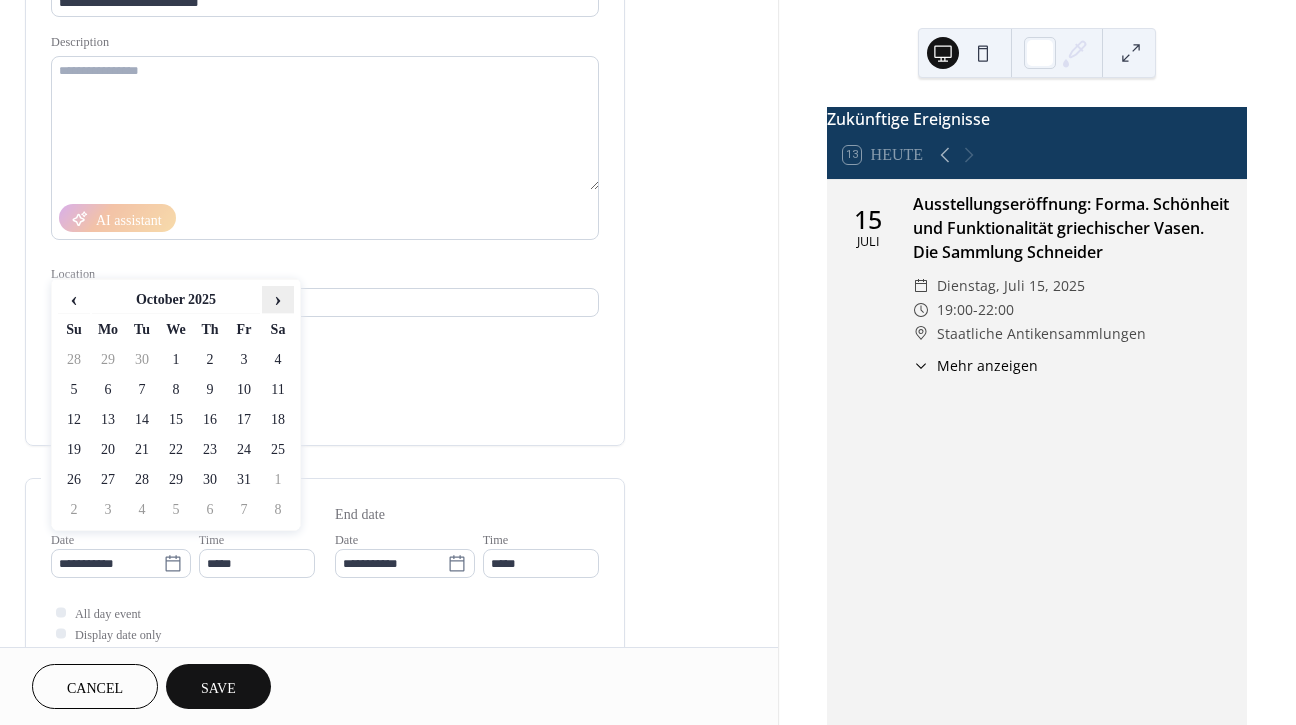click on "›" at bounding box center [278, 299] 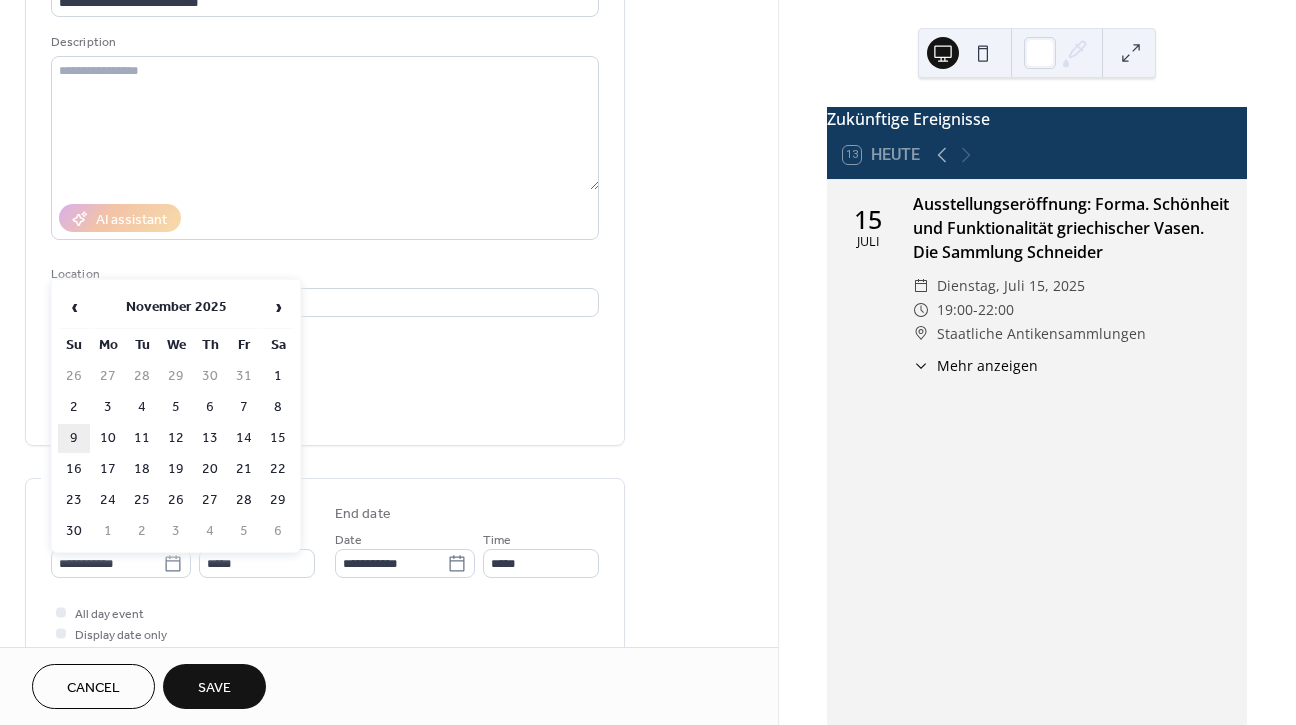 click on "9" at bounding box center [74, 438] 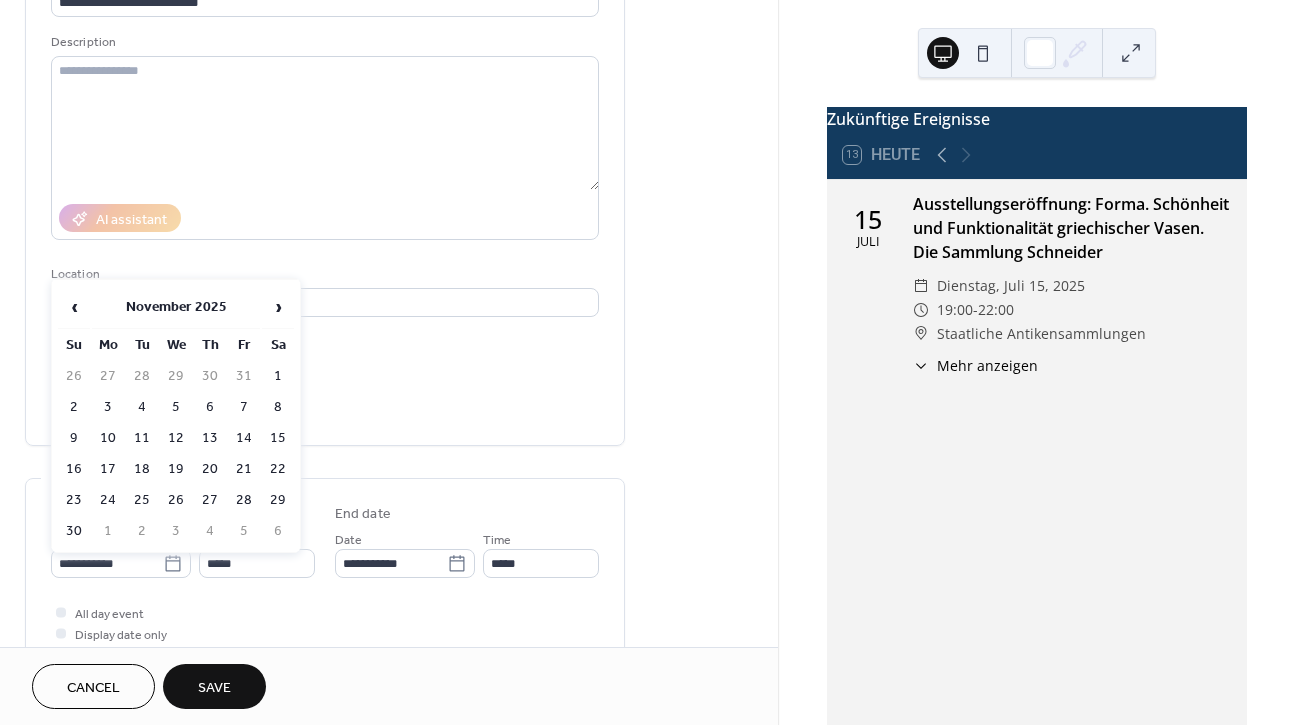 type on "**********" 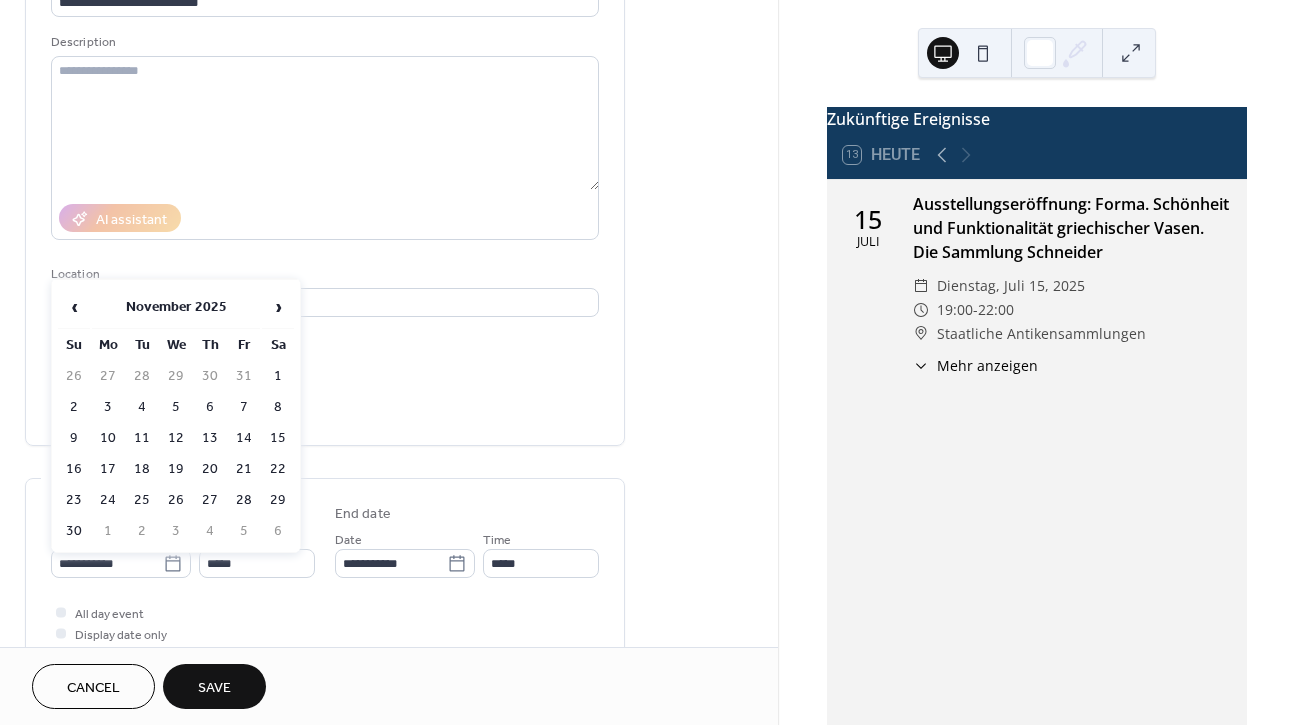 type on "**********" 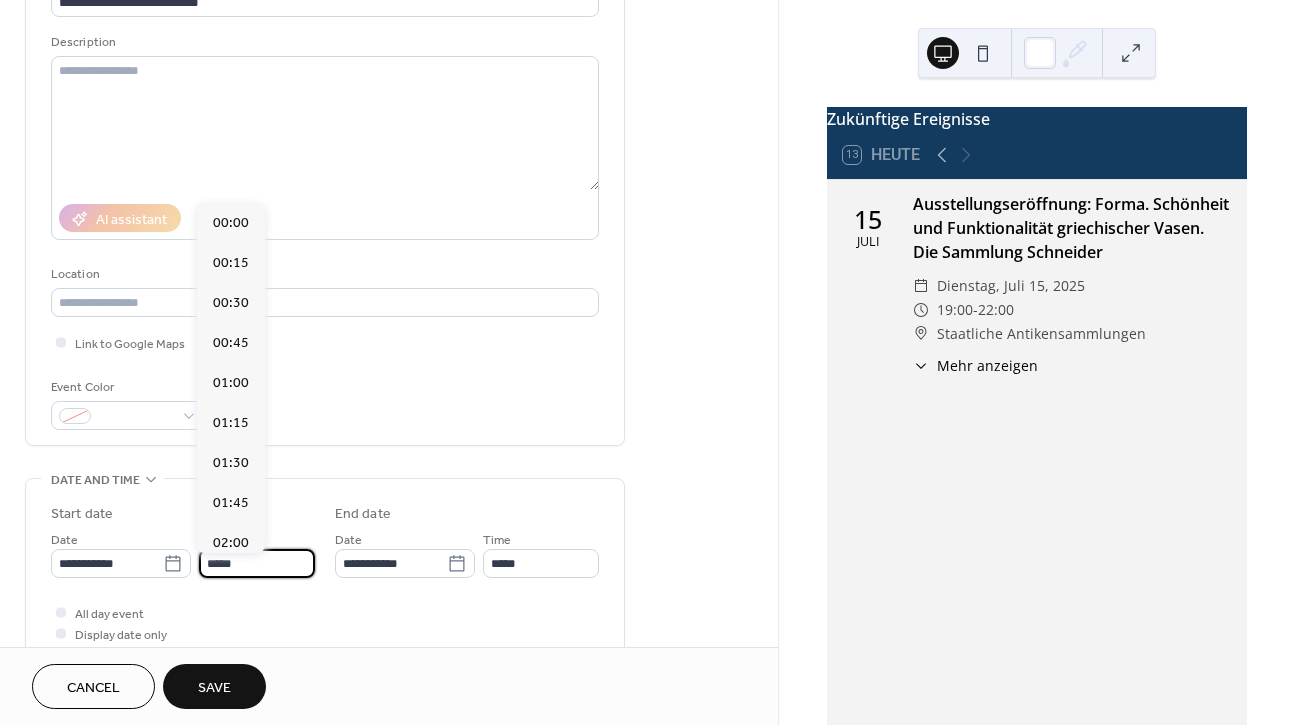 click on "*****" at bounding box center (257, 563) 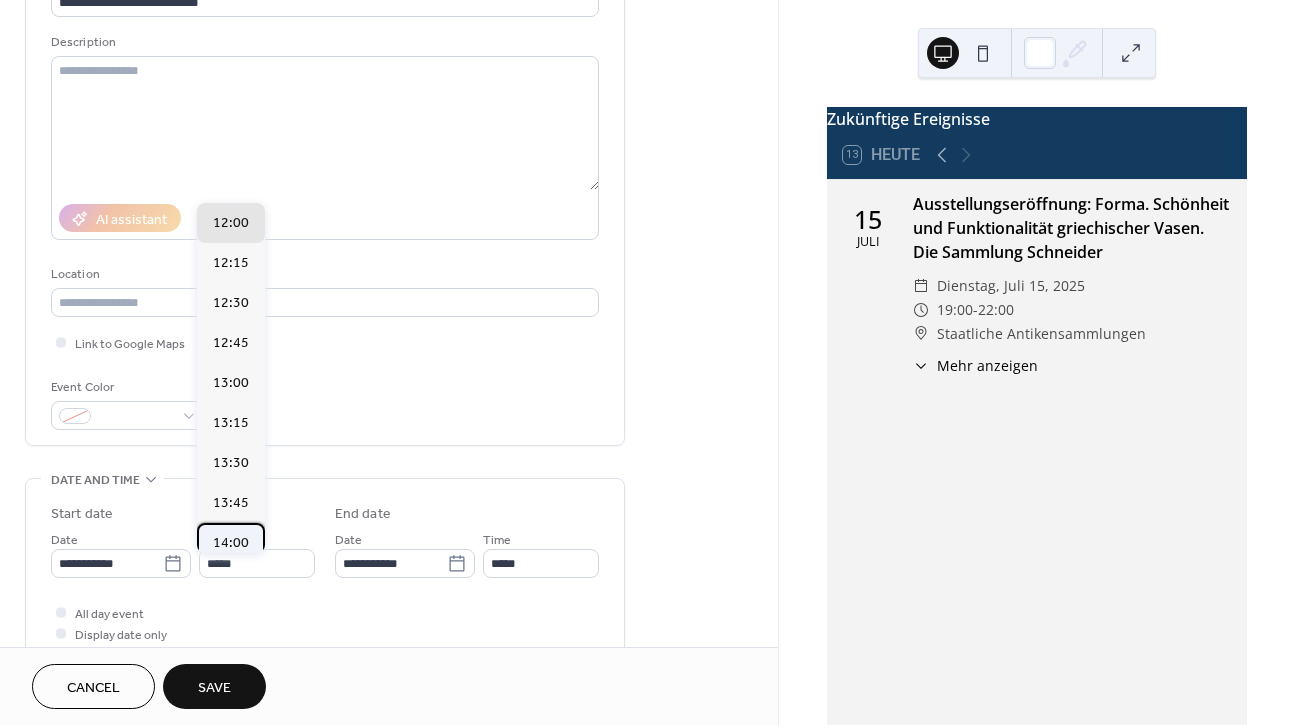 click on "14:00" at bounding box center [231, 543] 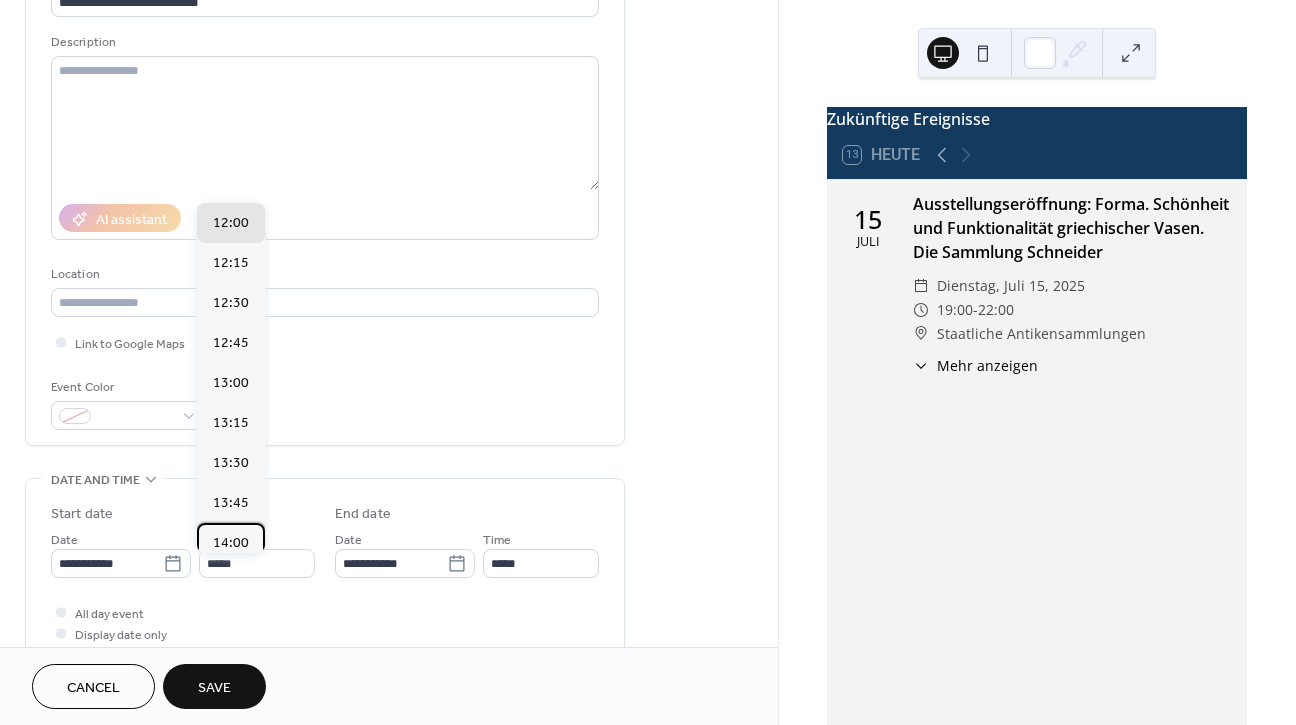 type on "*****" 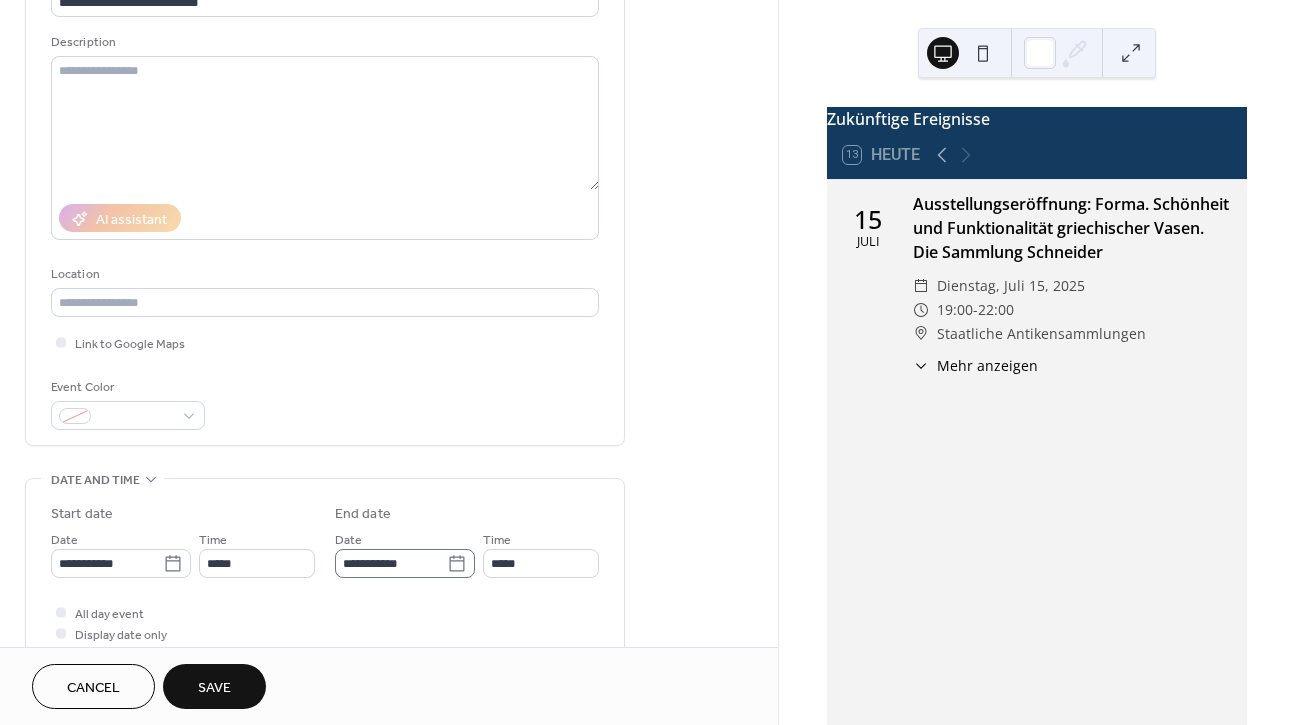 click 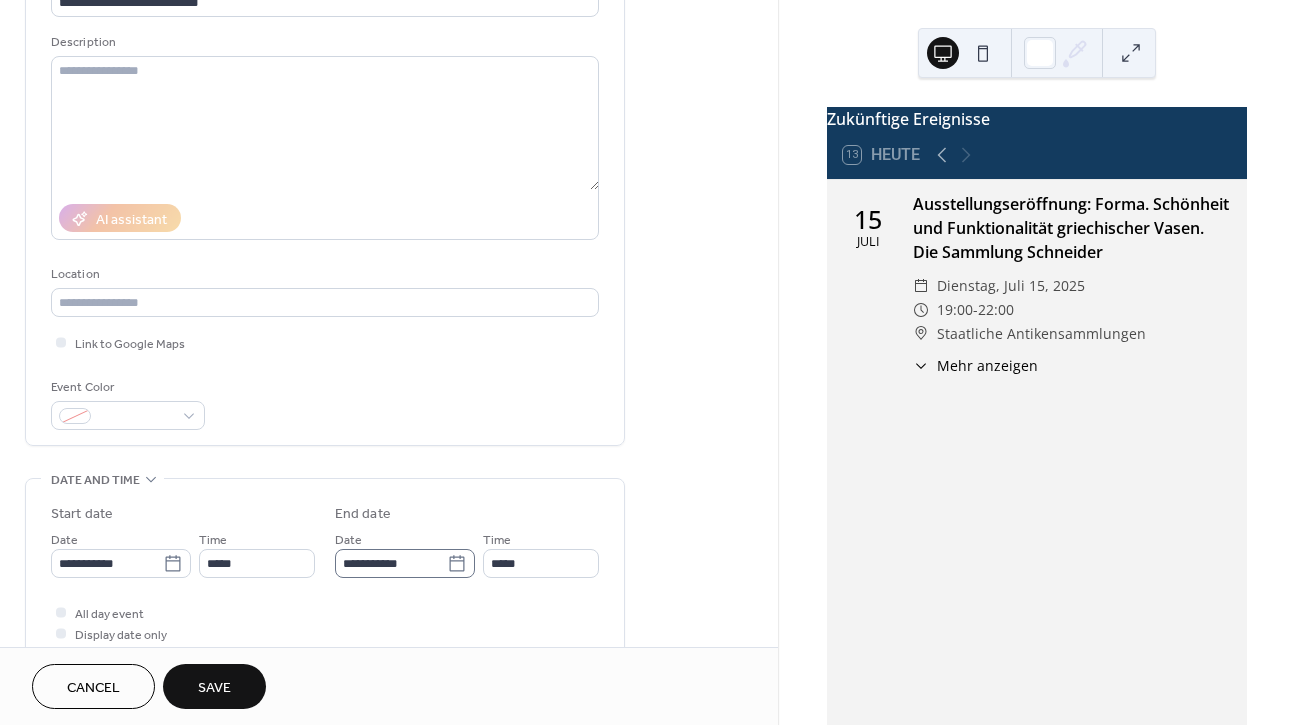 click on "**********" at bounding box center (391, 563) 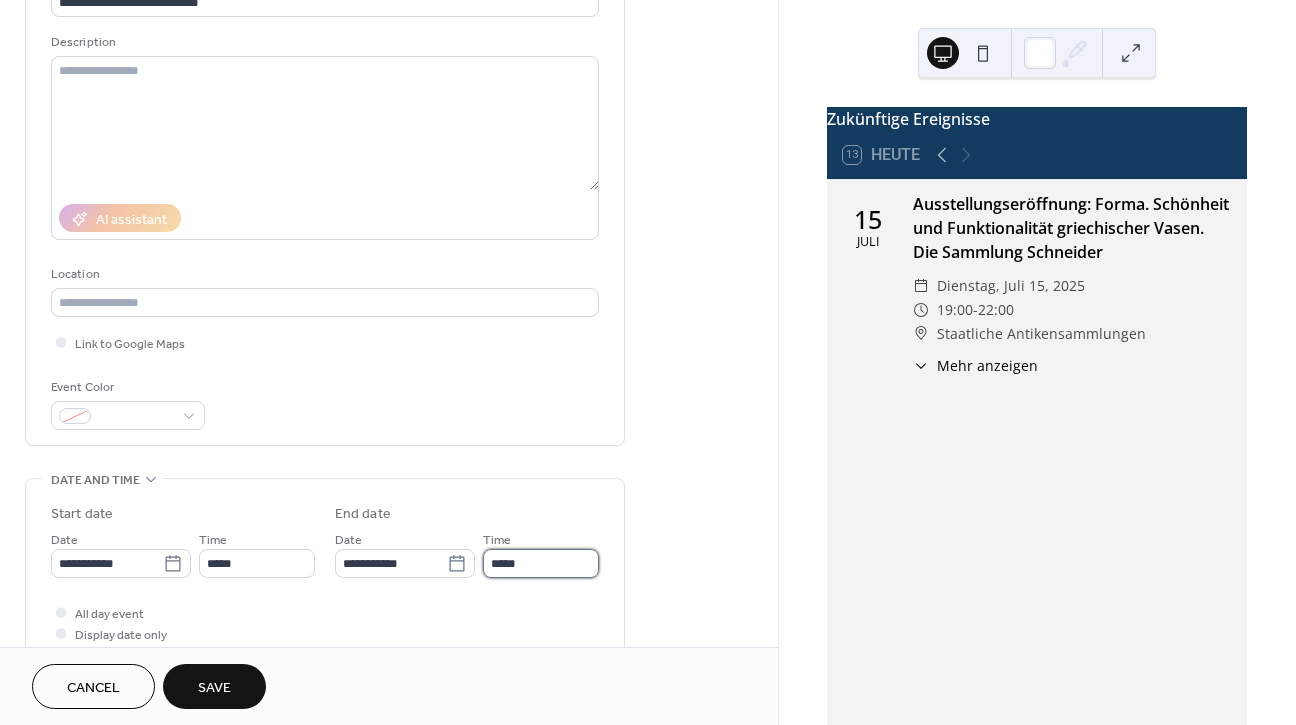 click on "*****" at bounding box center (541, 563) 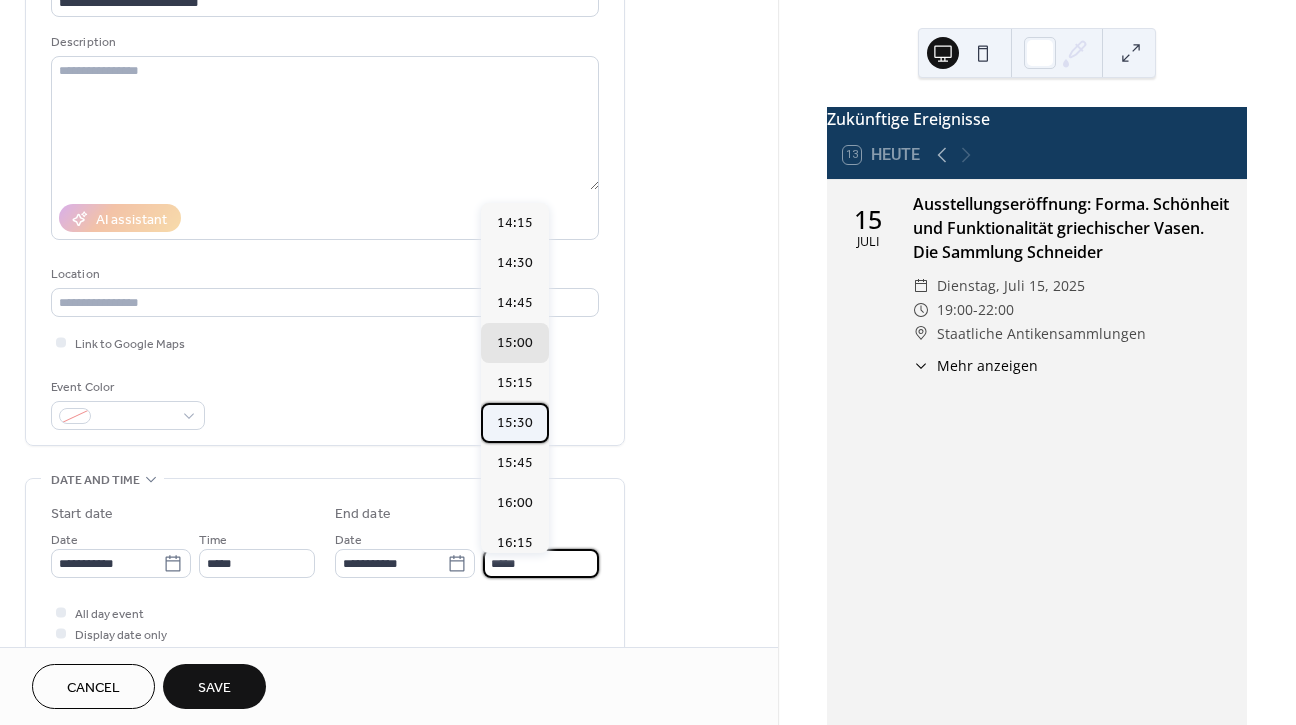 click on "15:30" at bounding box center (515, 423) 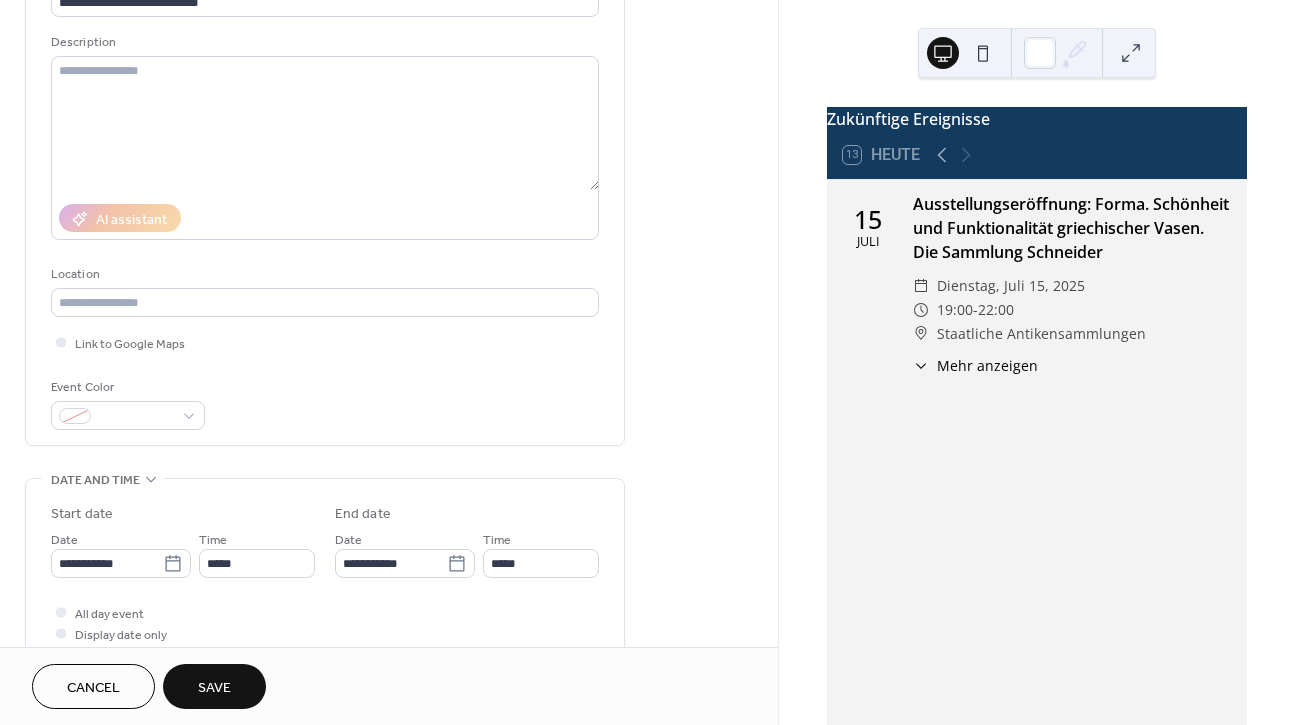 type on "*****" 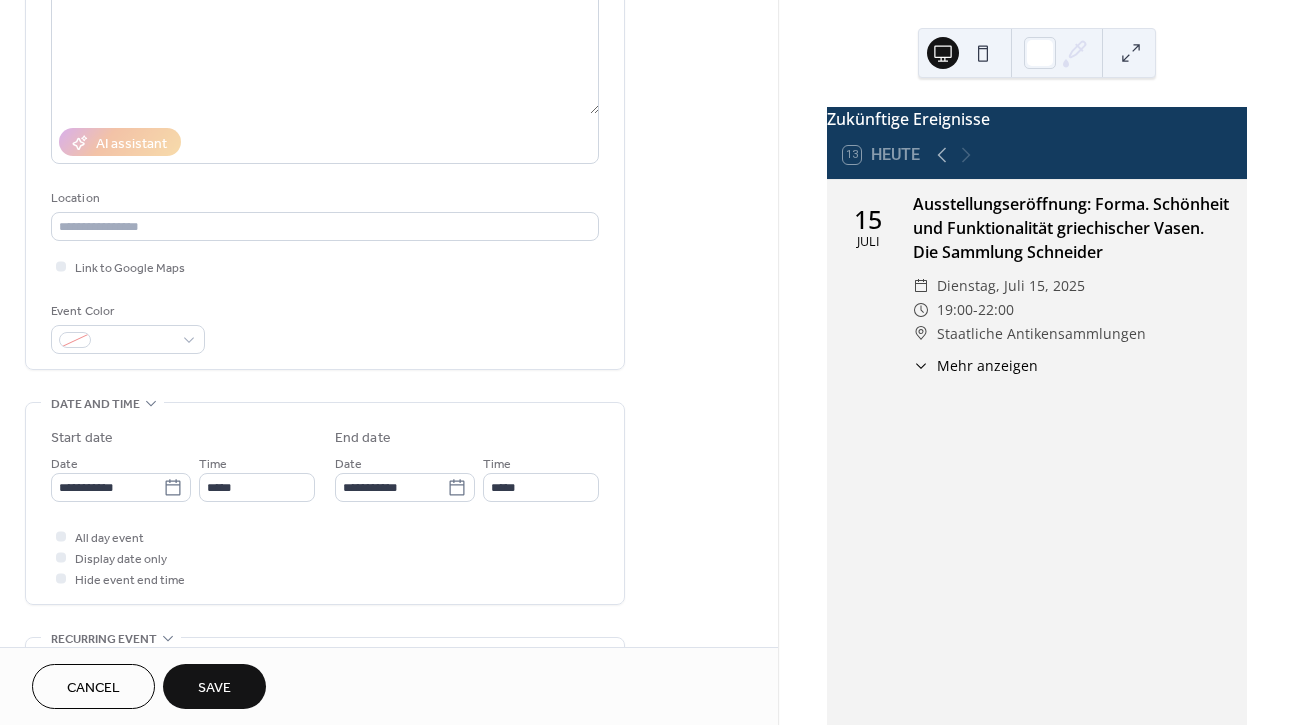 scroll, scrollTop: 256, scrollLeft: 0, axis: vertical 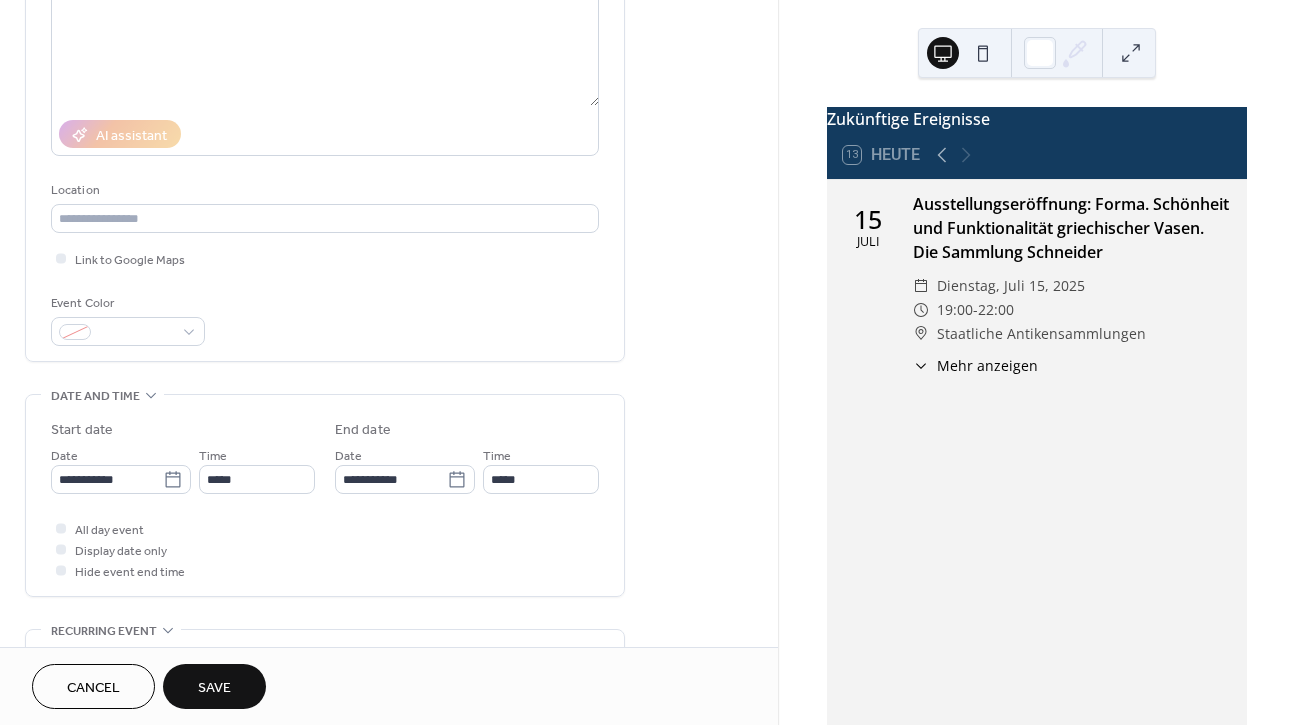 click on "Save" at bounding box center (214, 688) 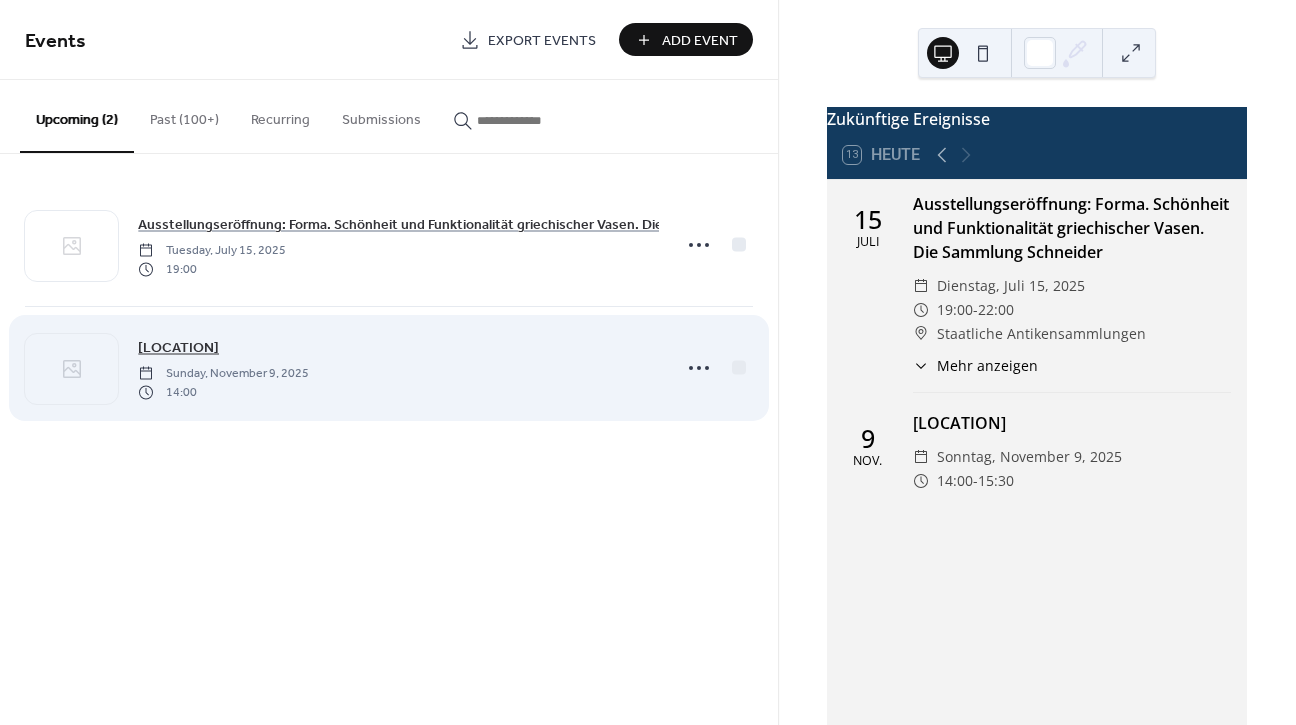 click on "[LOCATION]" at bounding box center [178, 348] 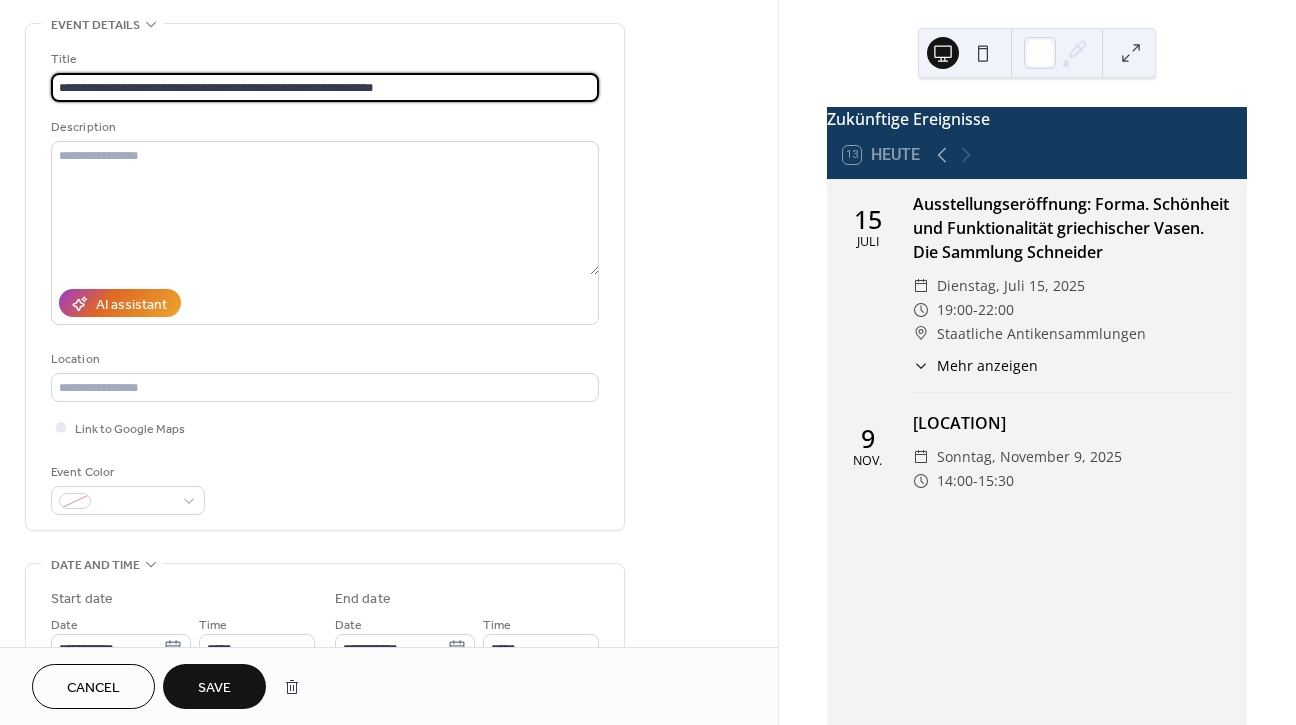 scroll, scrollTop: 88, scrollLeft: 0, axis: vertical 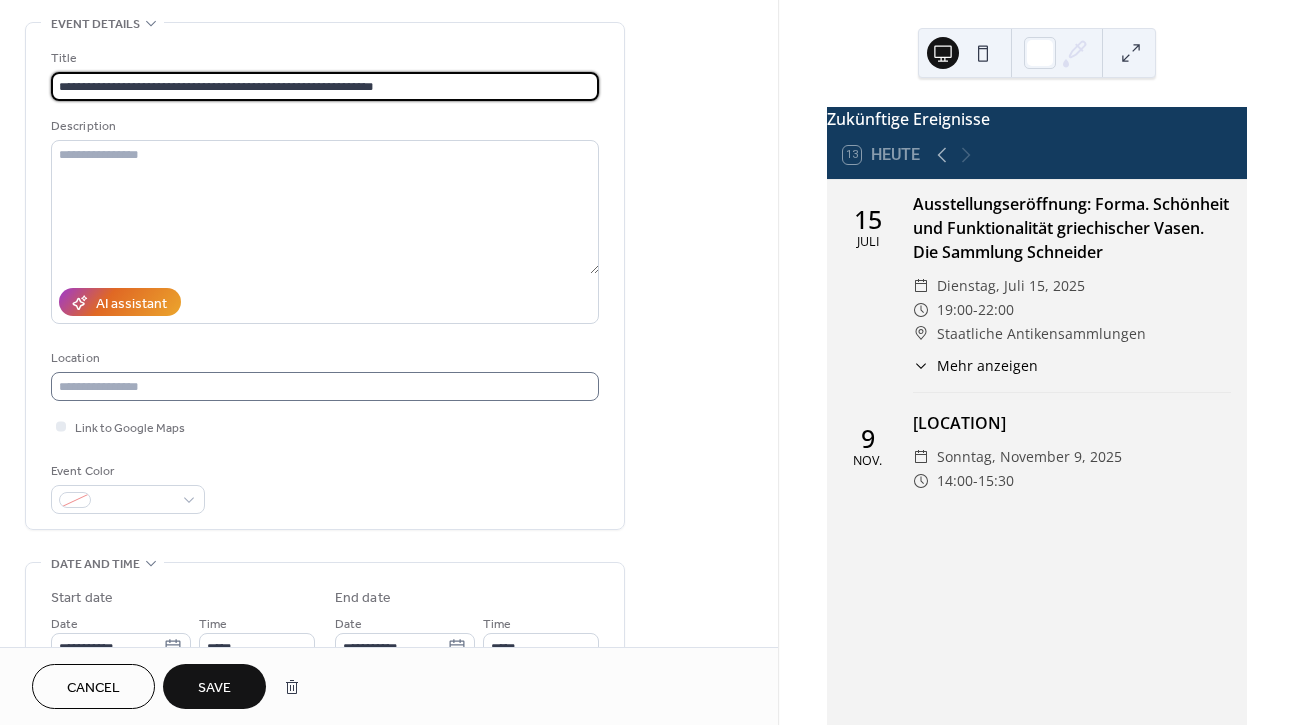 type on "**********" 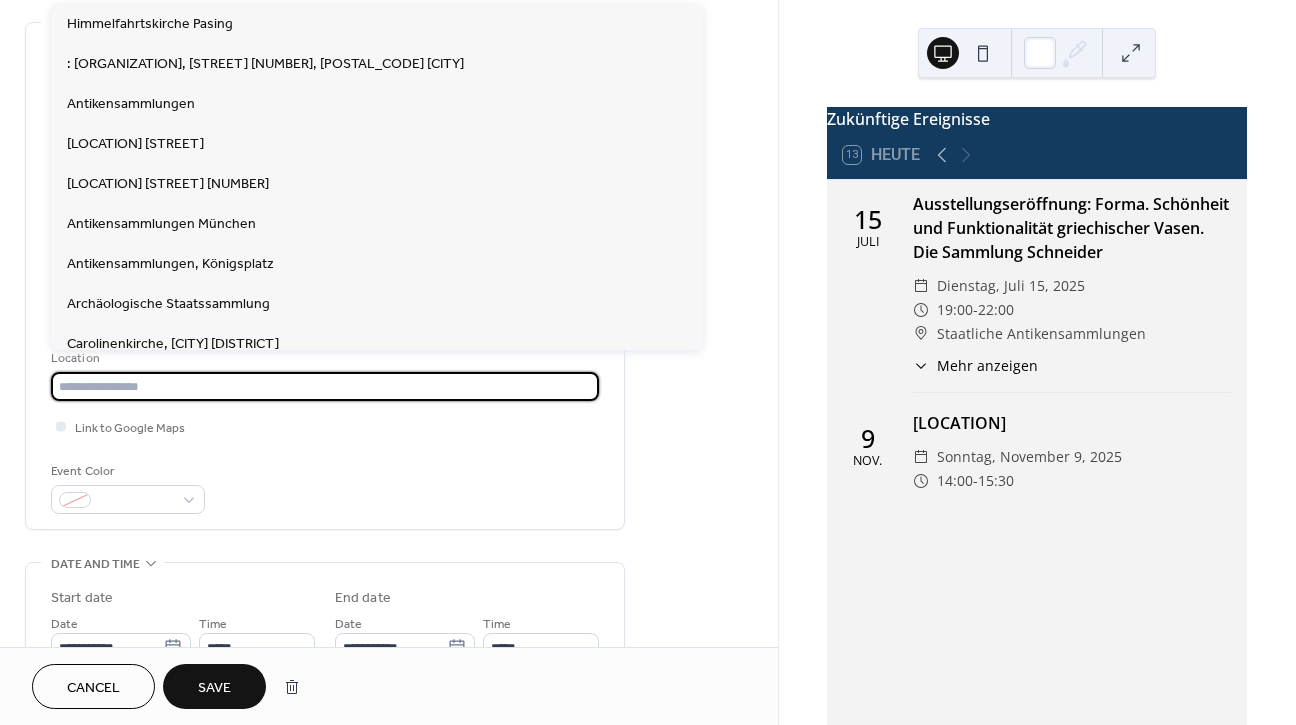 click at bounding box center [325, 386] 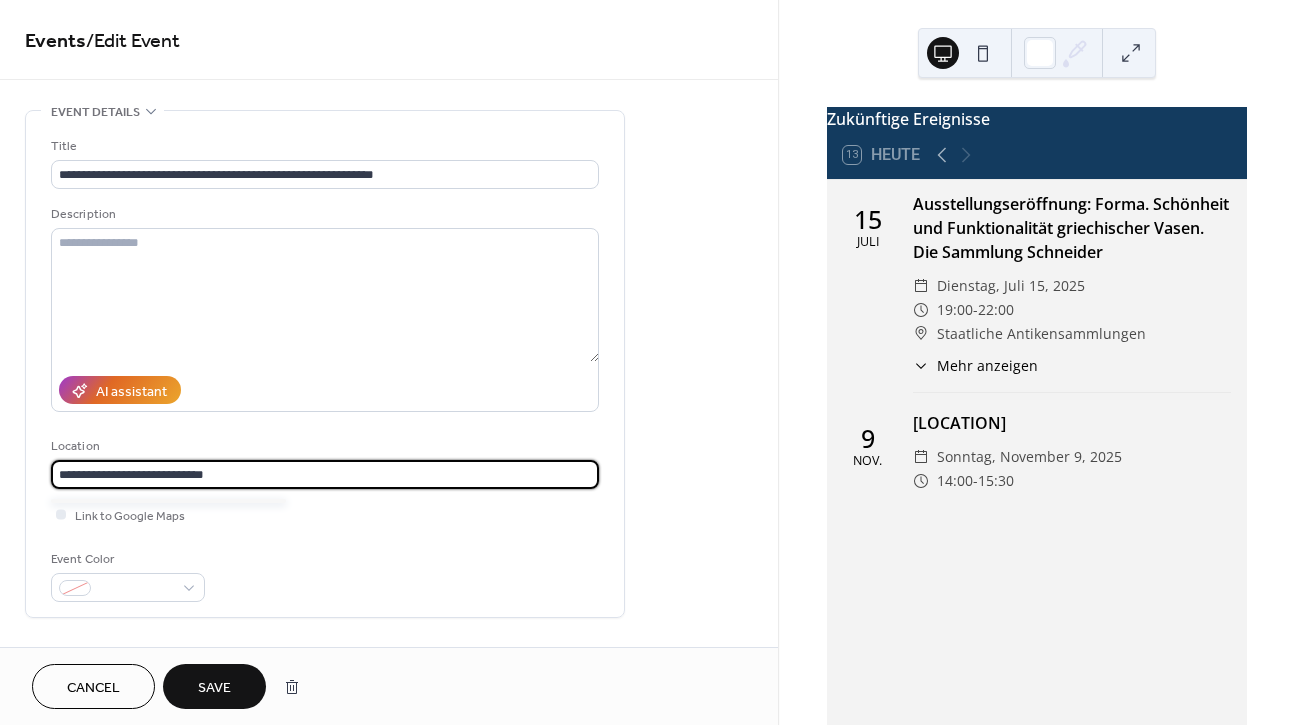 scroll, scrollTop: 0, scrollLeft: 0, axis: both 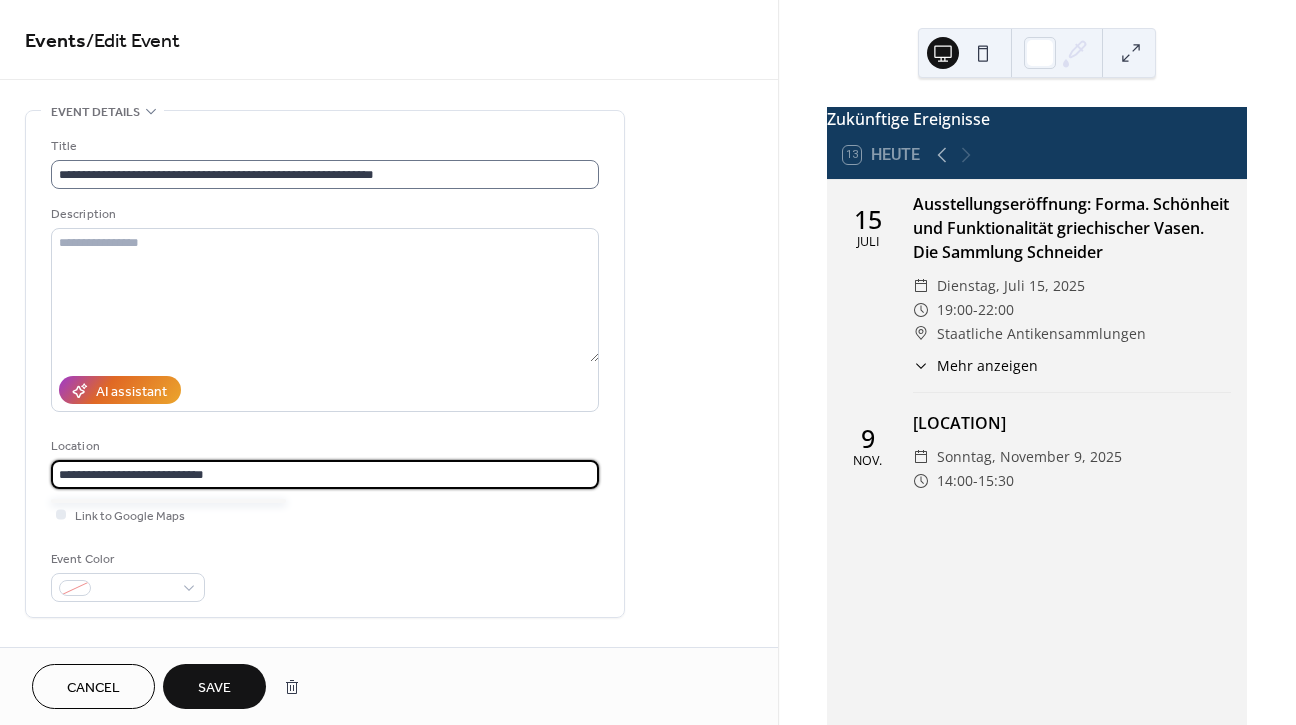 type on "**********" 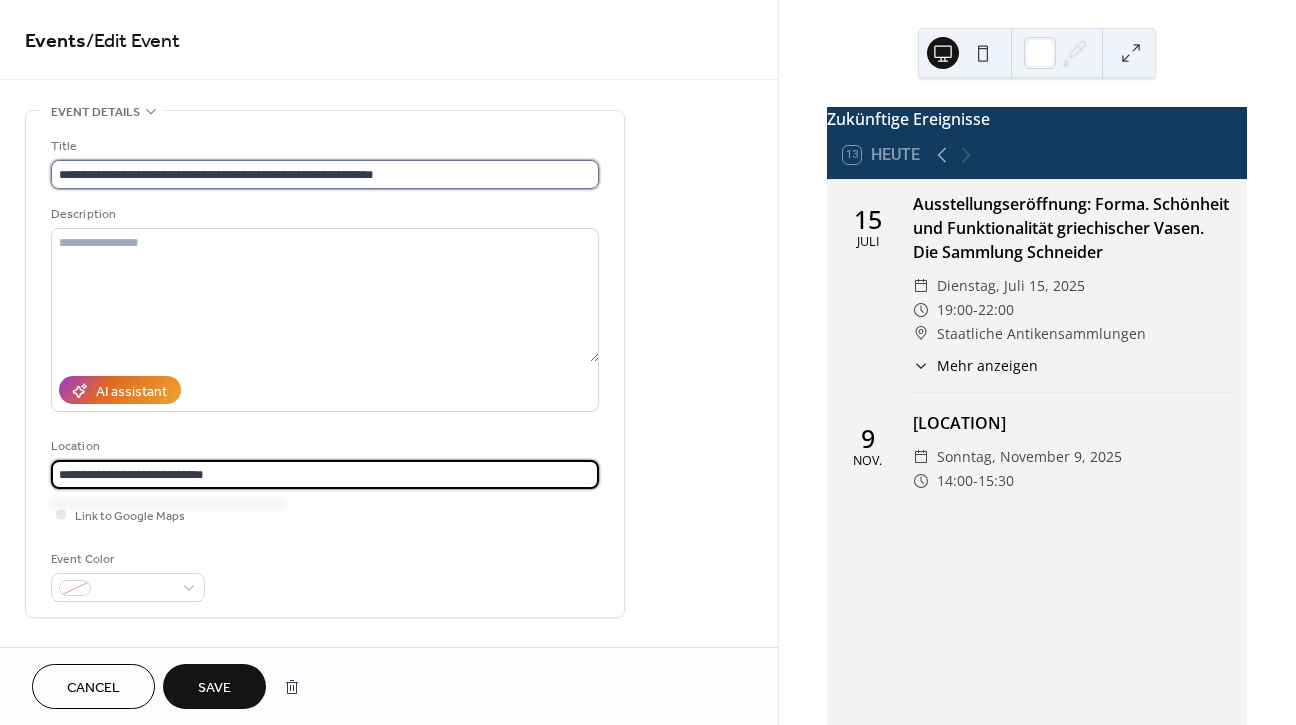 click on "**********" at bounding box center [325, 174] 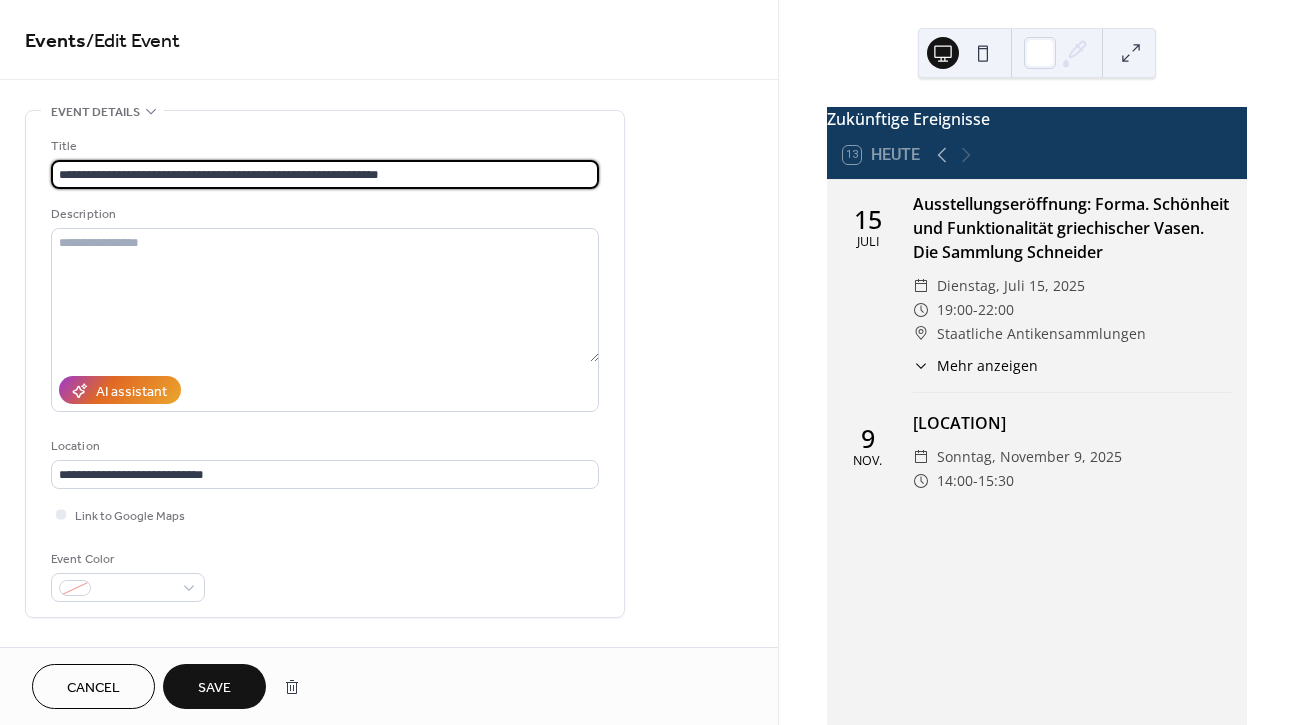type on "**********" 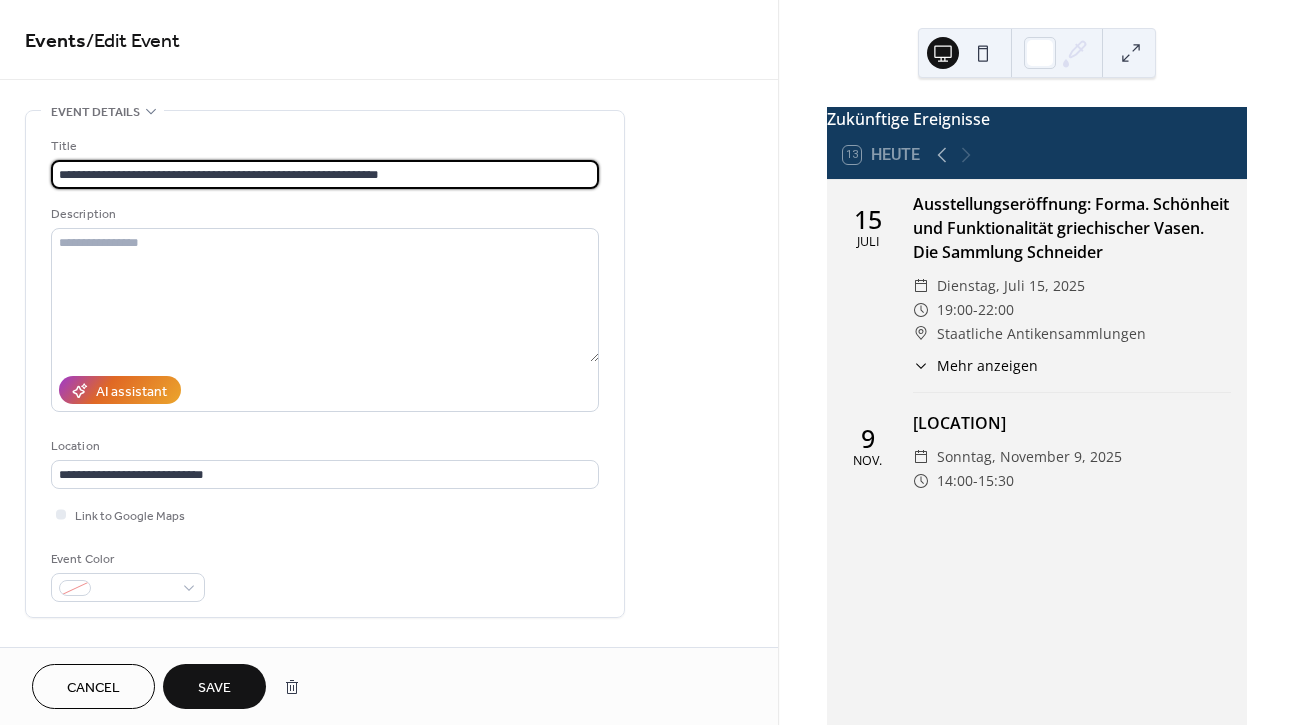 click on "Save" at bounding box center (214, 688) 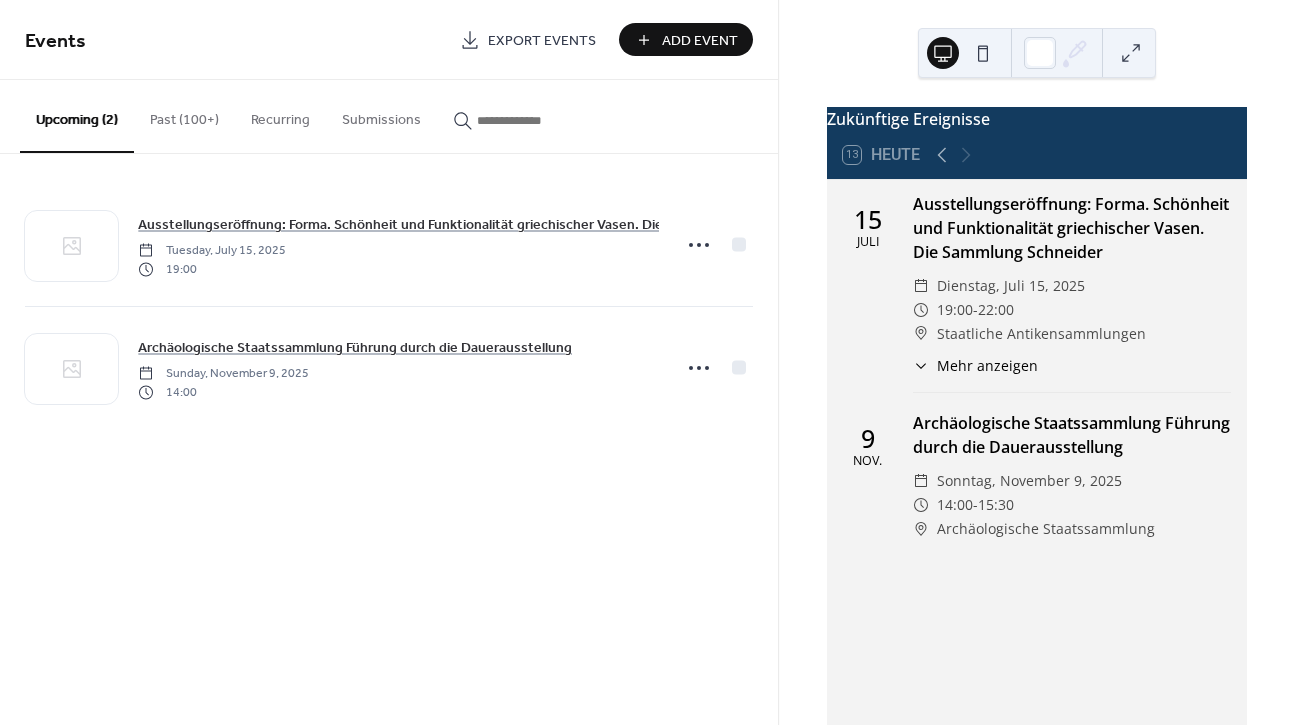 click on "Add Event" at bounding box center (700, 41) 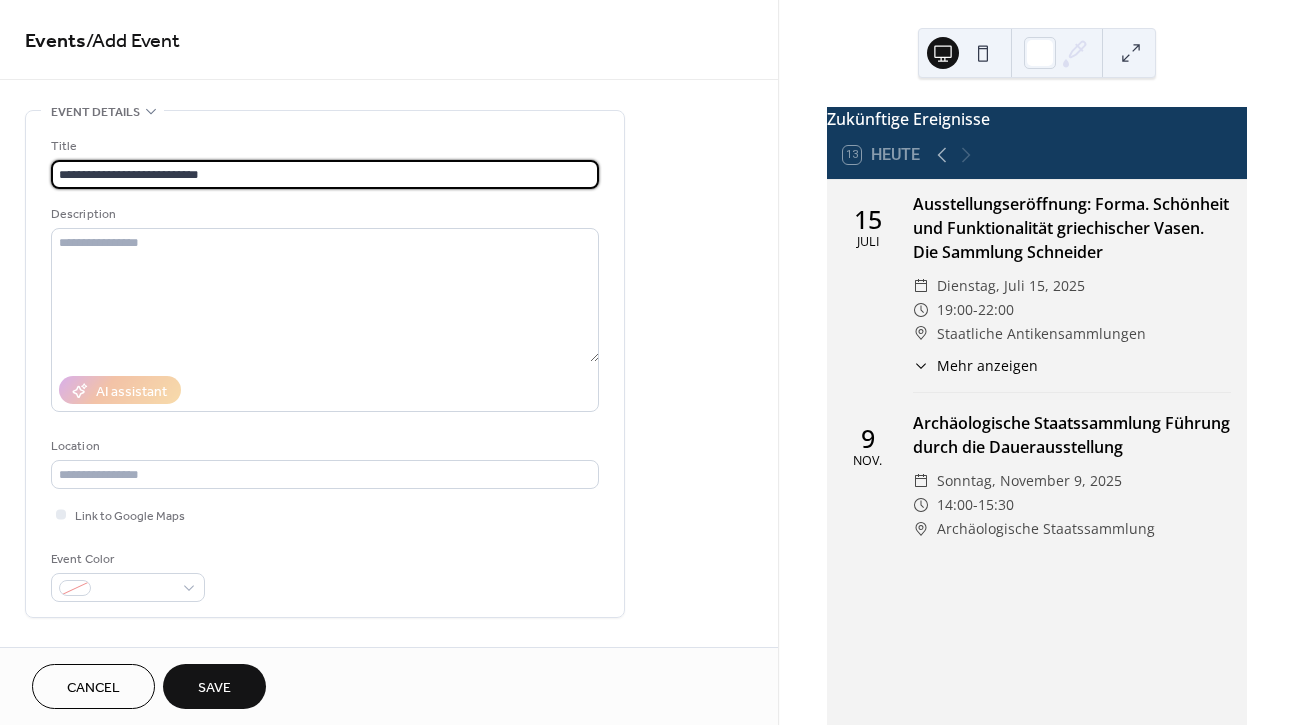 click on "**********" at bounding box center [325, 174] 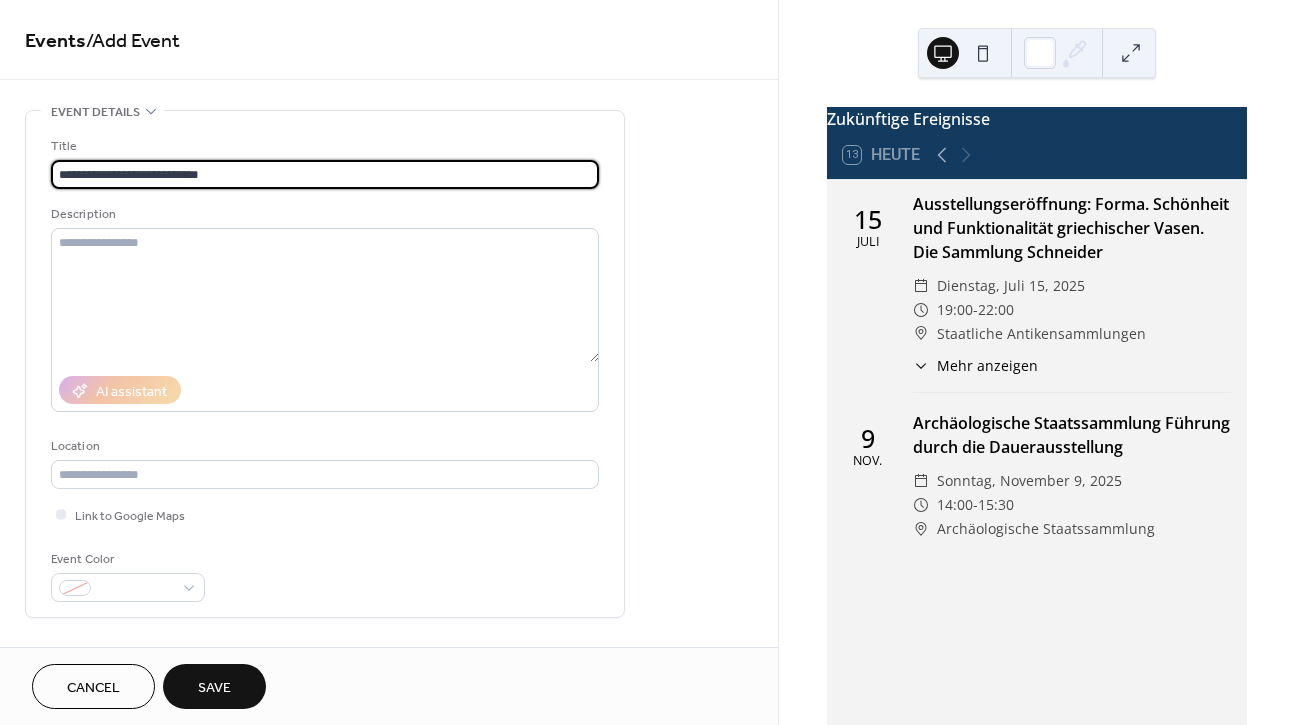 drag, startPoint x: 229, startPoint y: 173, endPoint x: 36, endPoint y: 175, distance: 193.01036 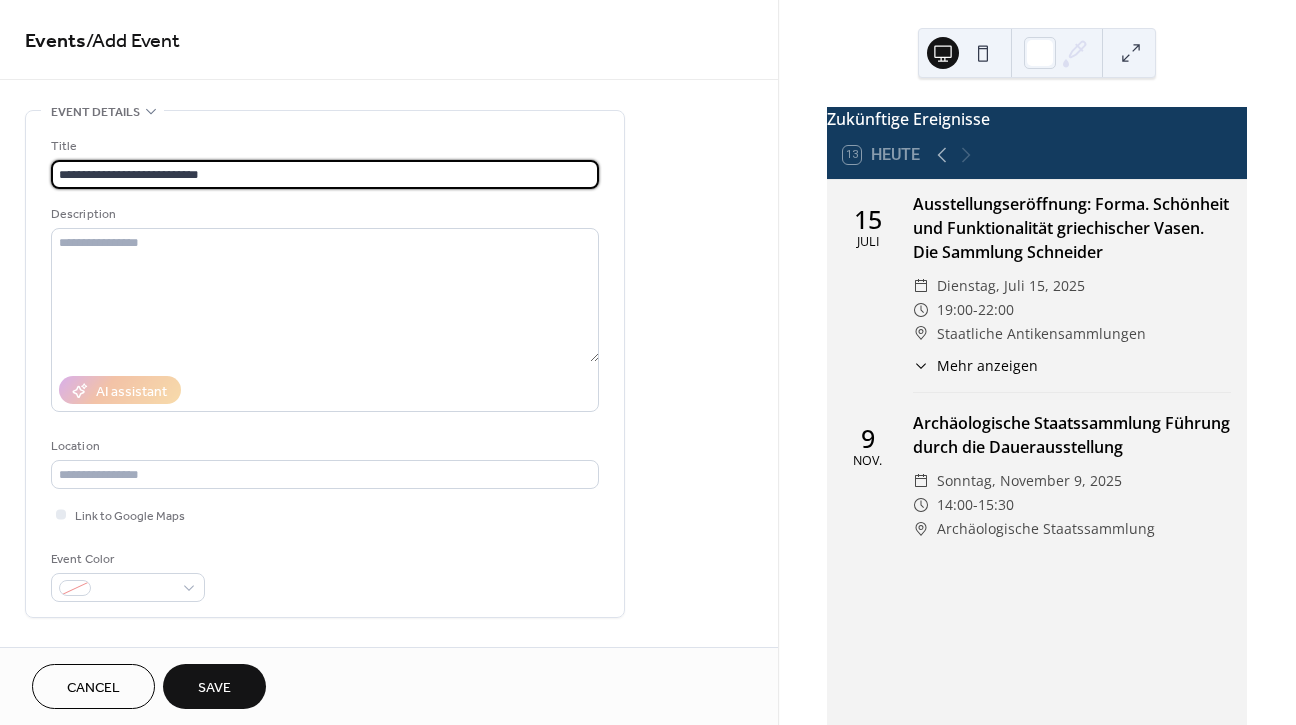 click on "**********" at bounding box center (325, 364) 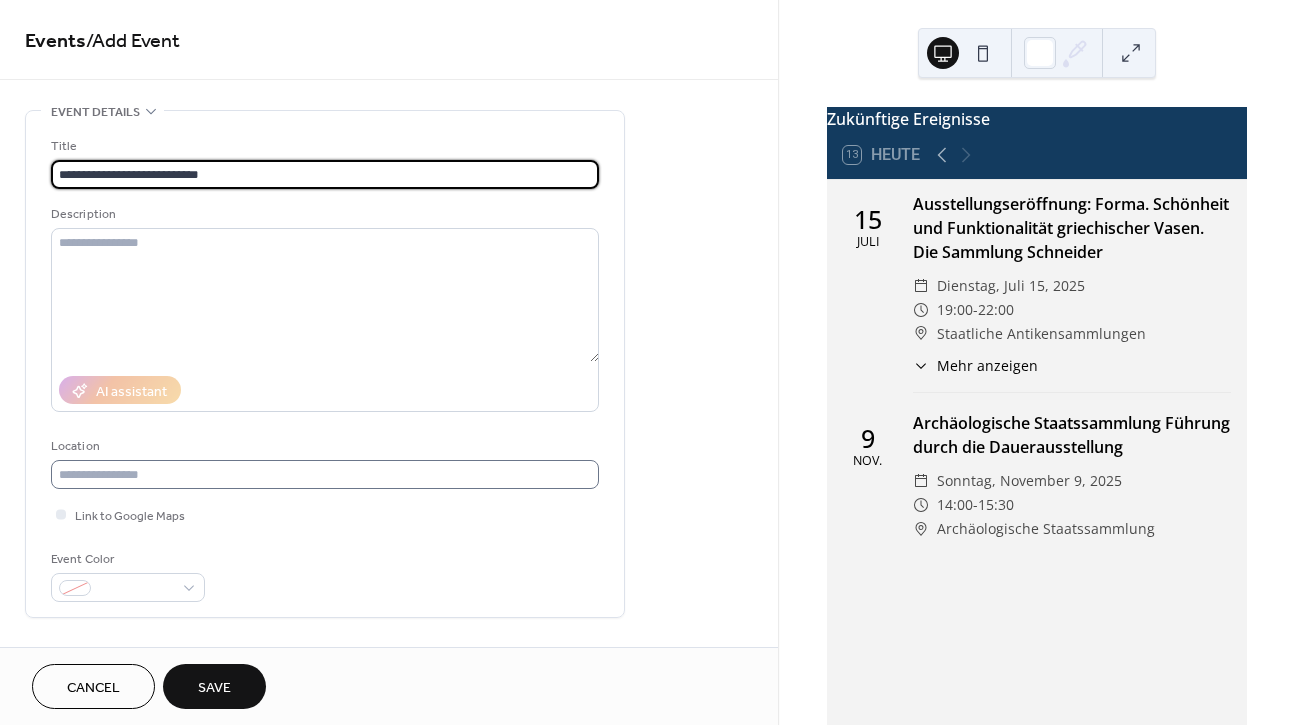 type on "**********" 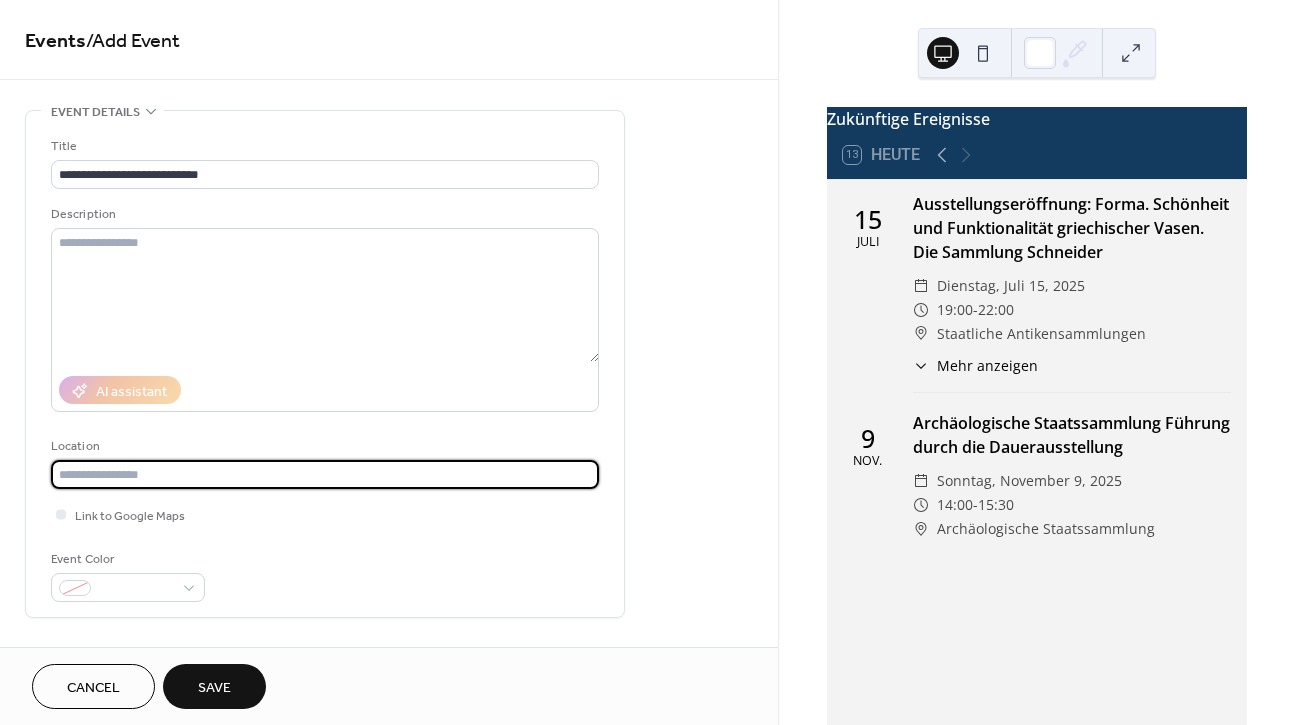 click at bounding box center (325, 474) 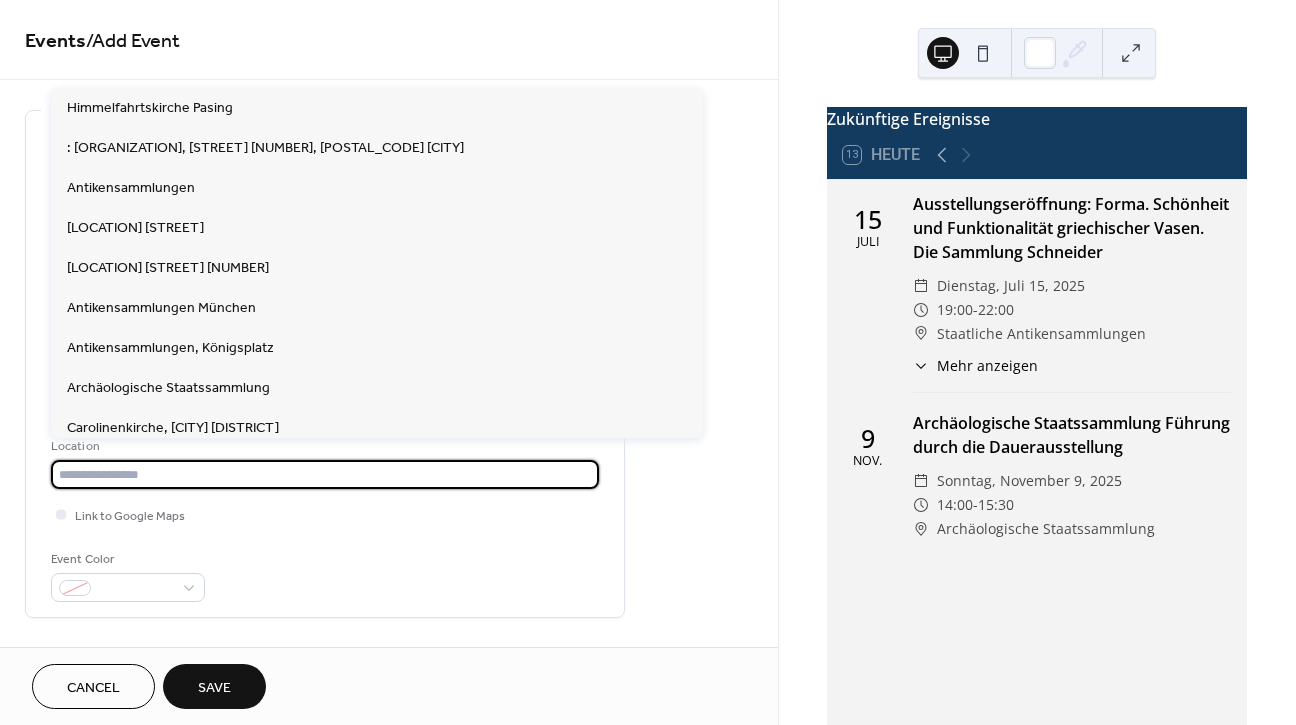 paste on "**********" 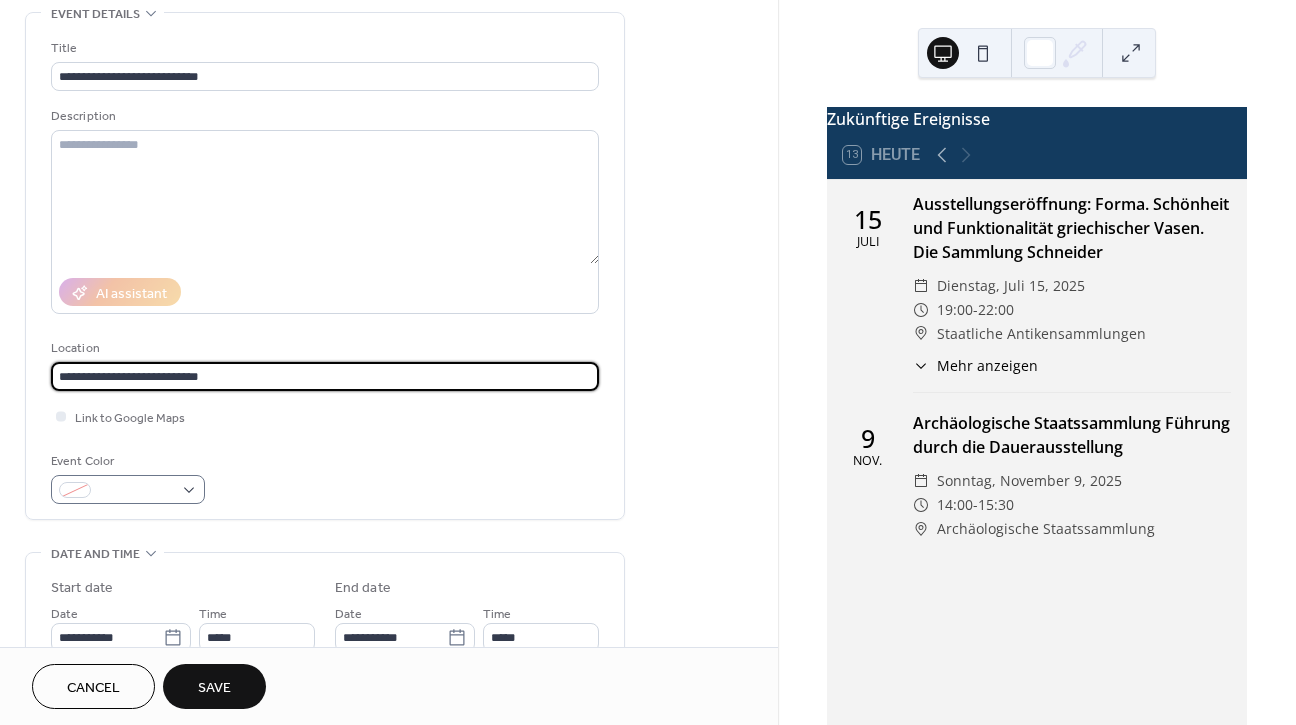 scroll, scrollTop: 133, scrollLeft: 0, axis: vertical 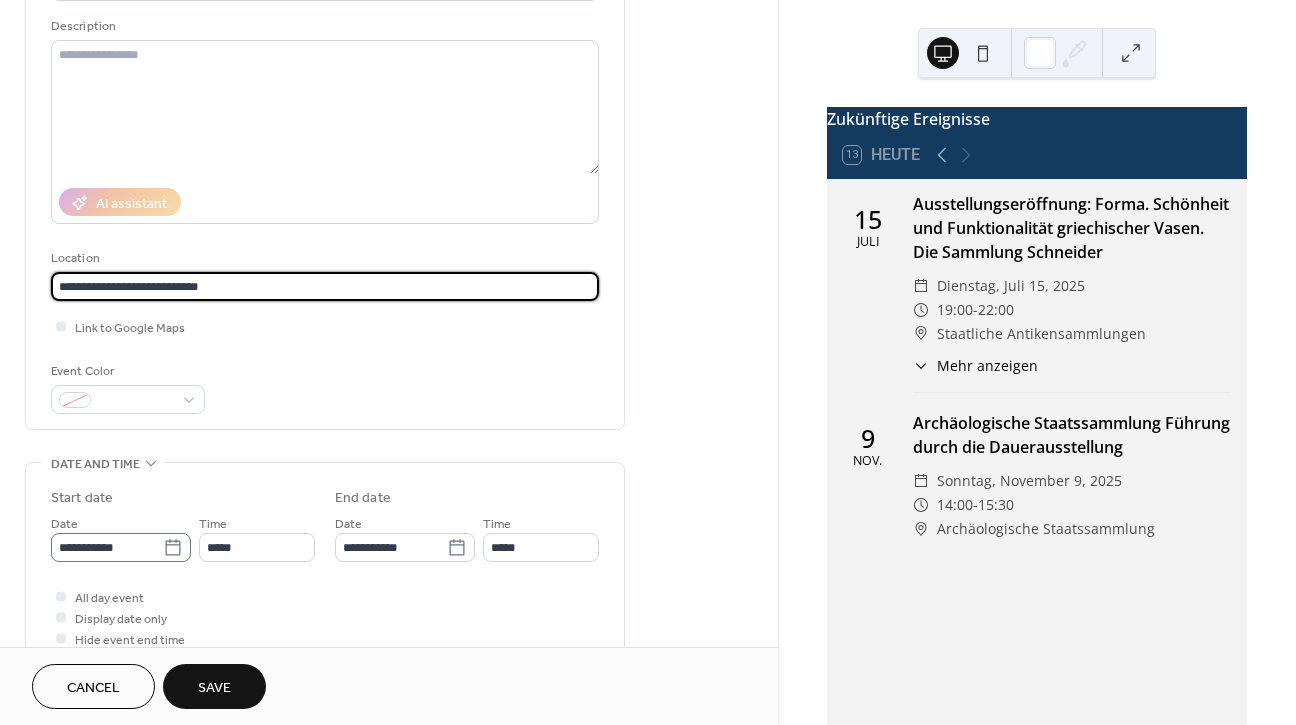 type on "**********" 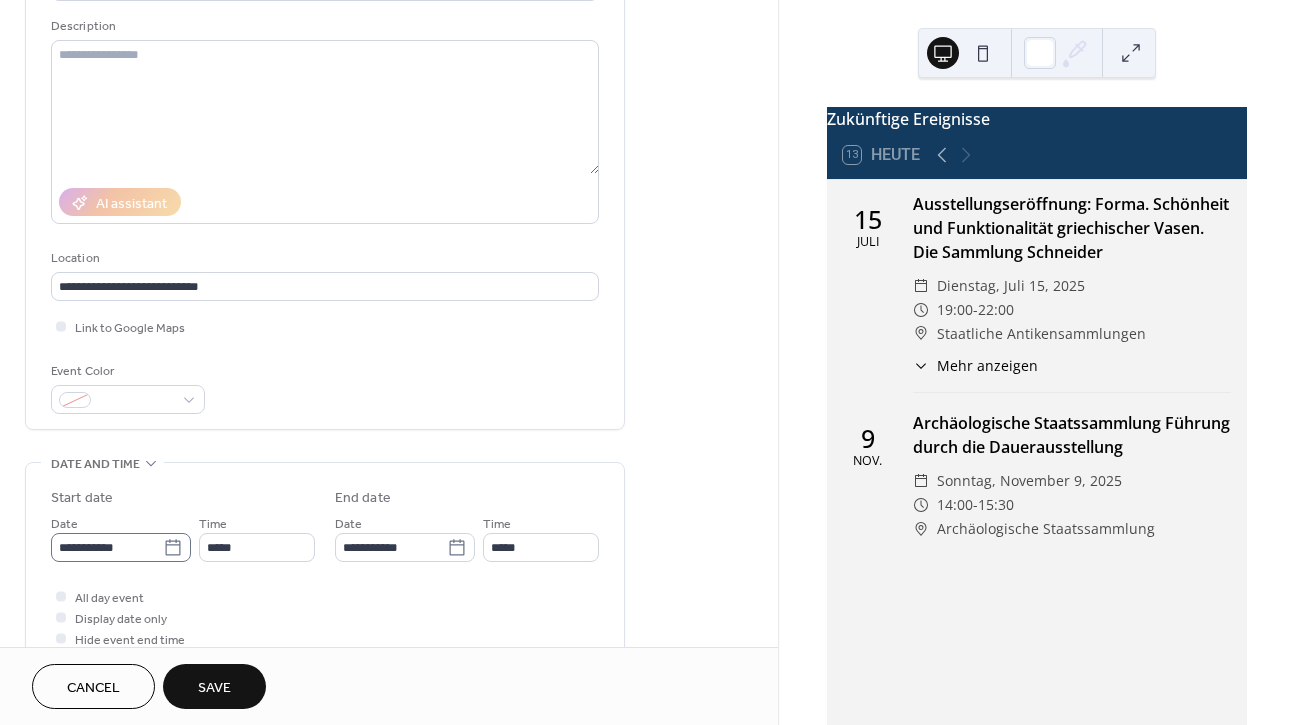 click 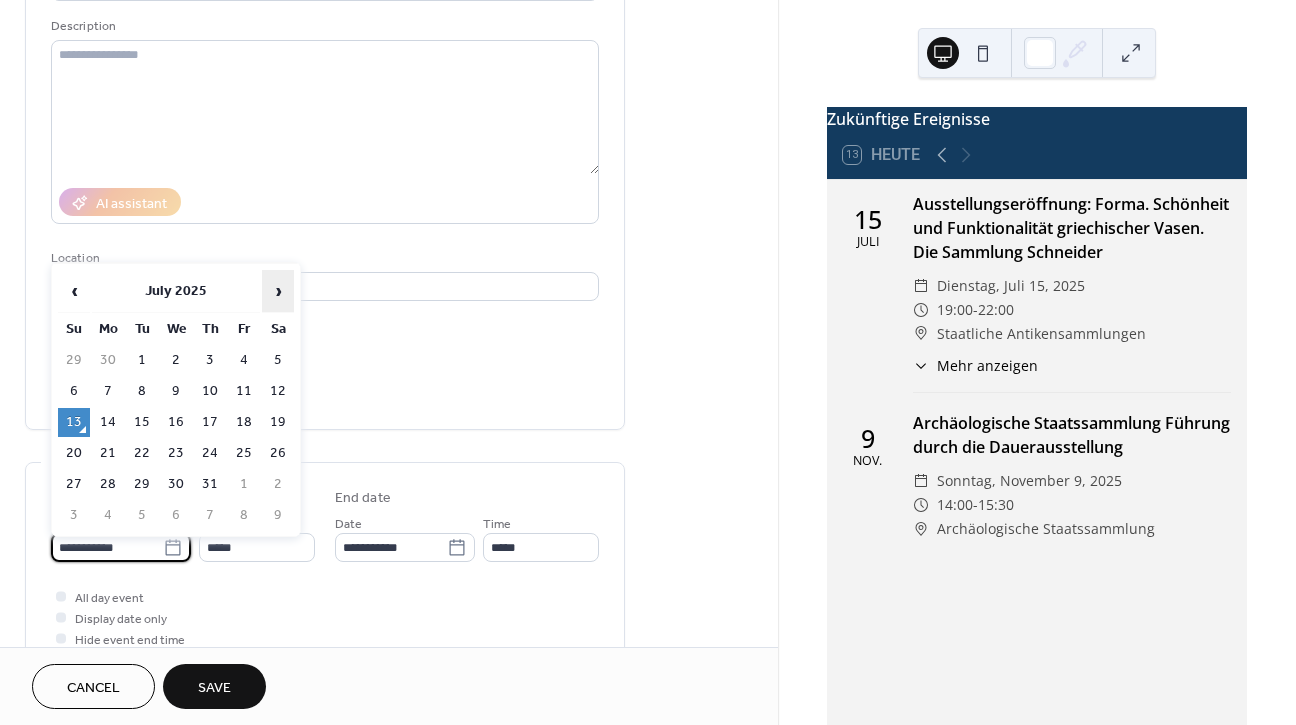 click on "›" at bounding box center [278, 291] 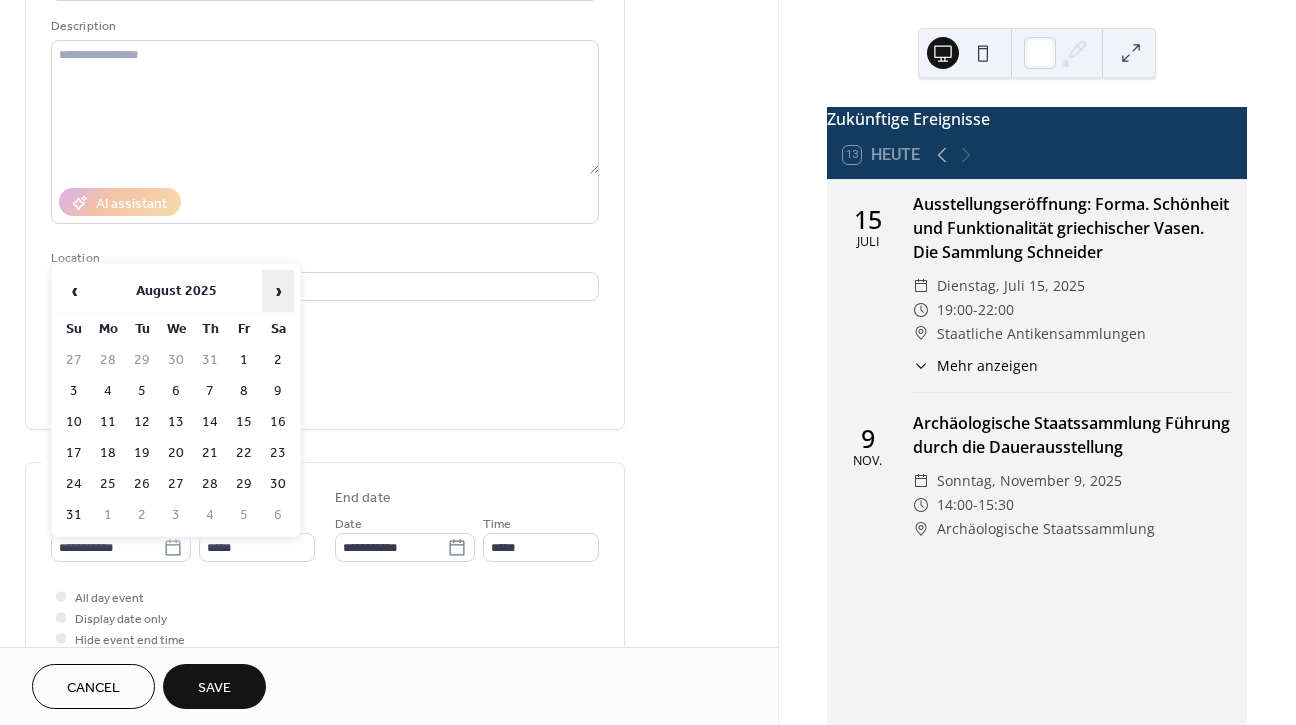 click on "›" at bounding box center [278, 291] 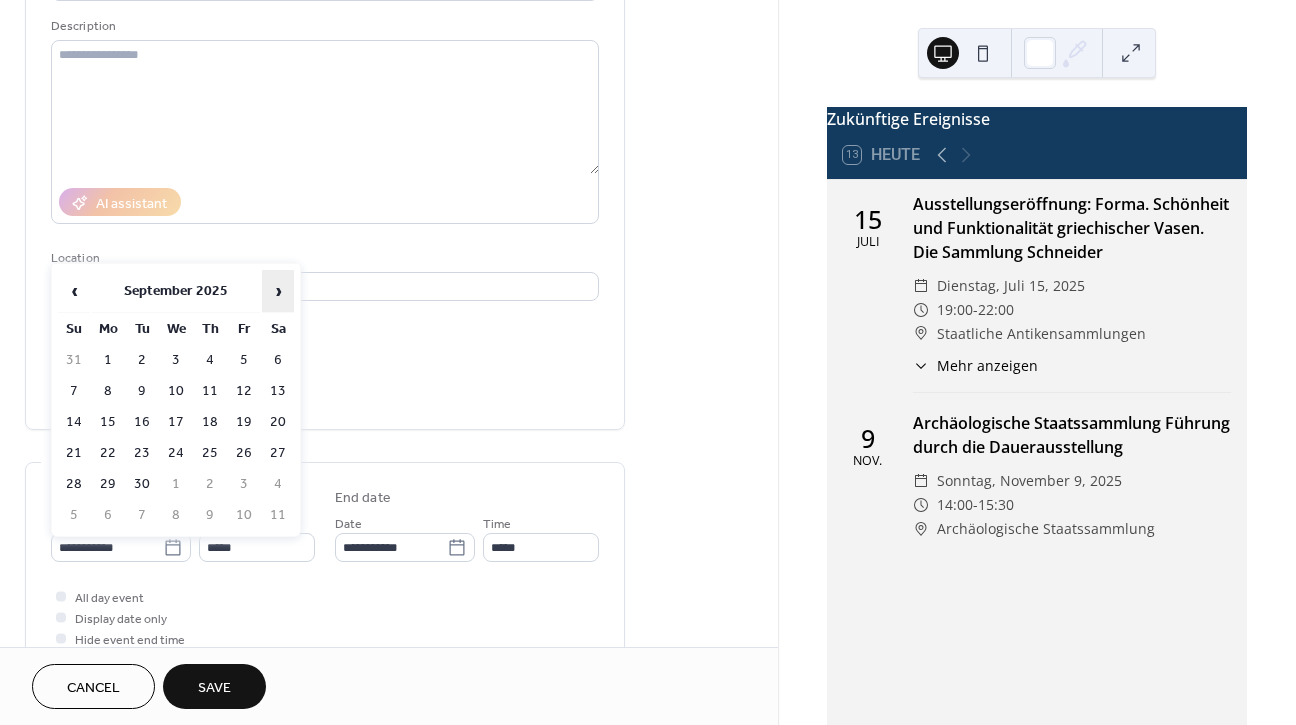 click on "›" at bounding box center [278, 291] 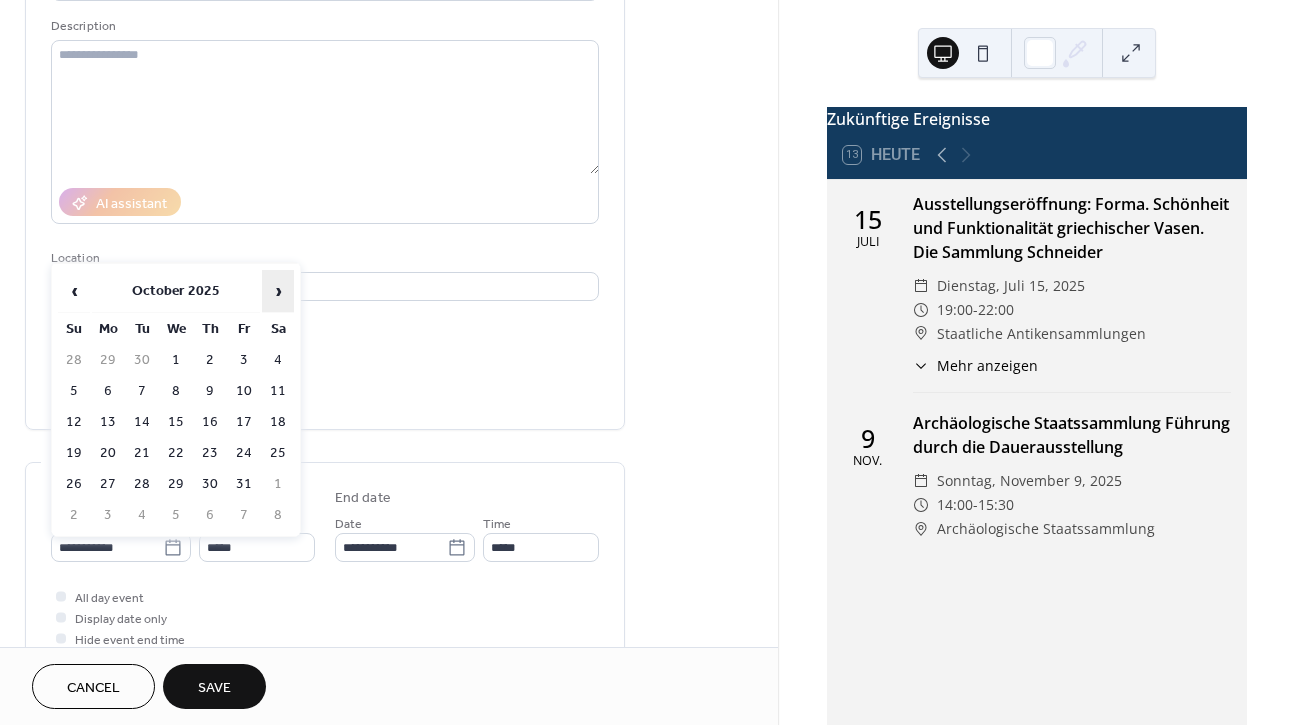 click on "›" at bounding box center [278, 291] 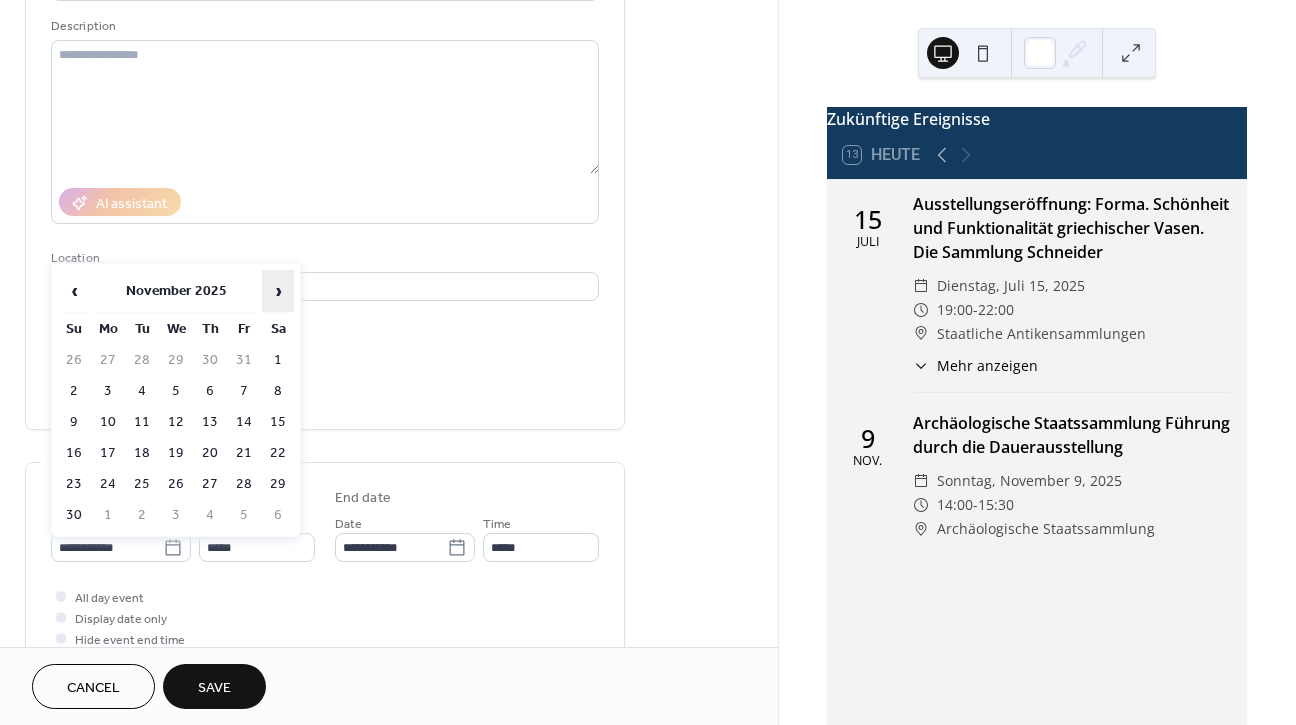 click on "›" at bounding box center (278, 291) 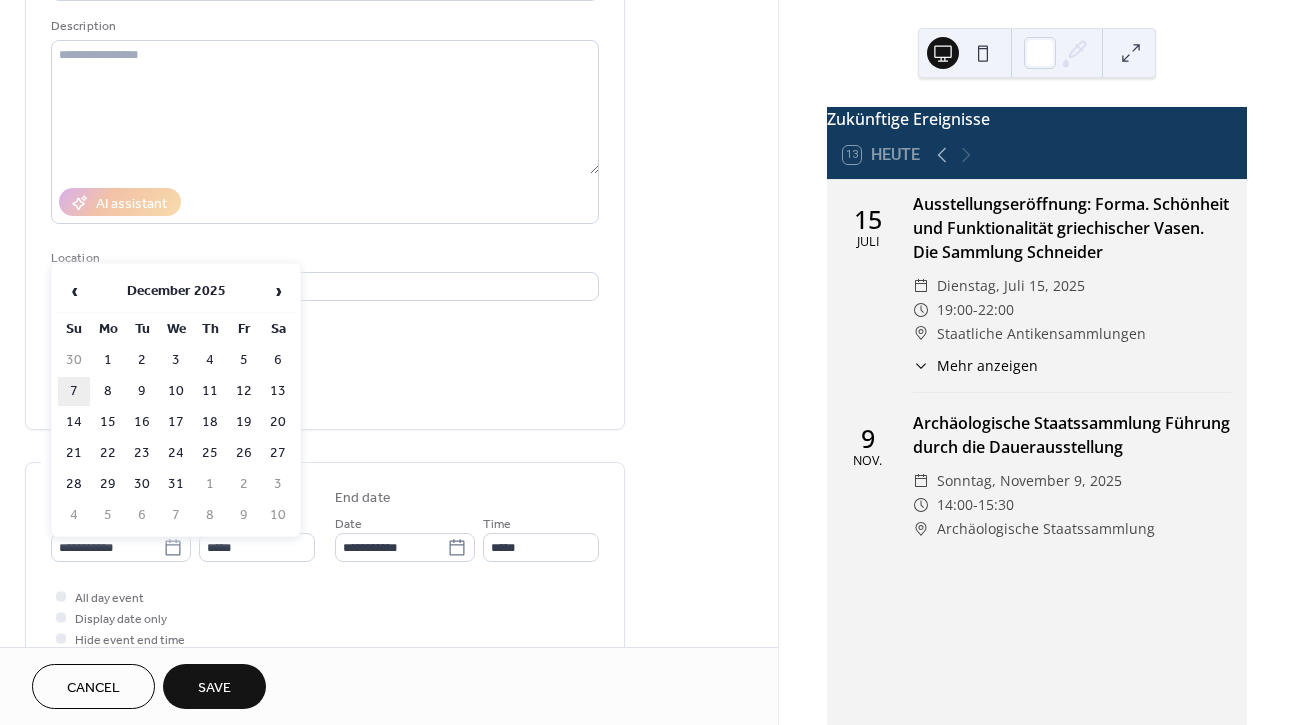 click on "7" at bounding box center [74, 391] 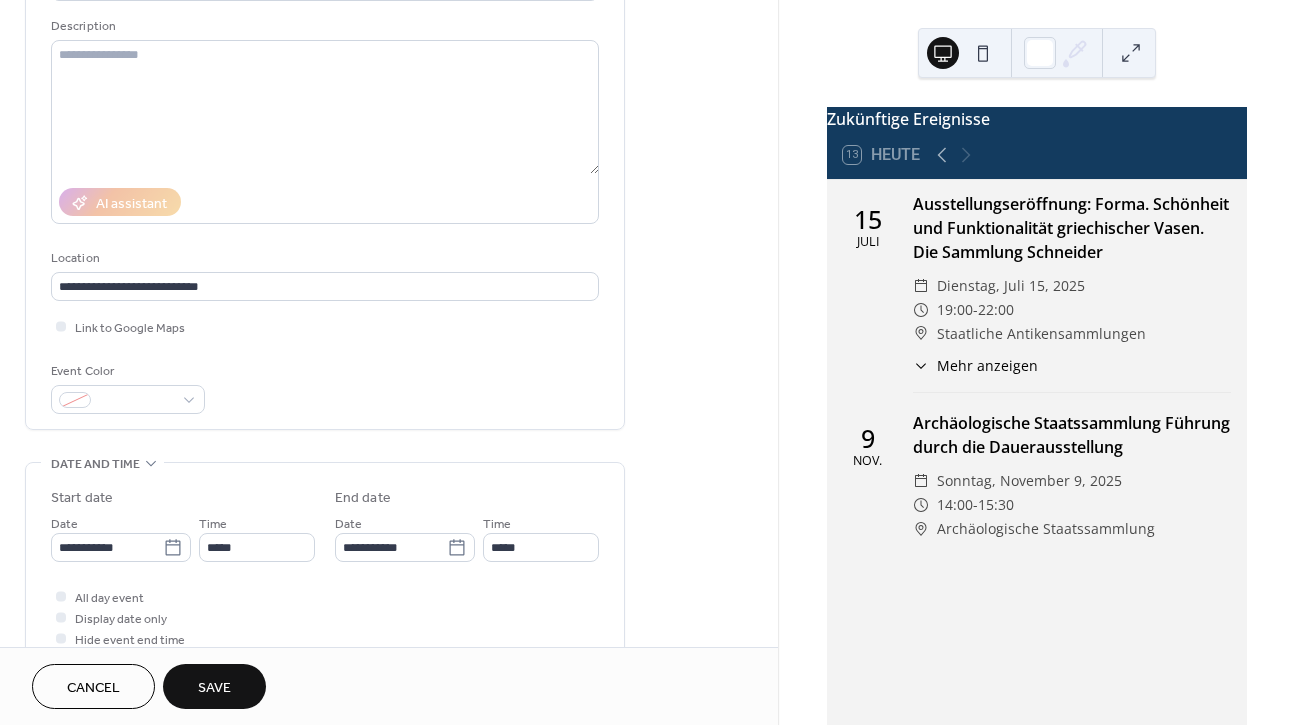type on "**********" 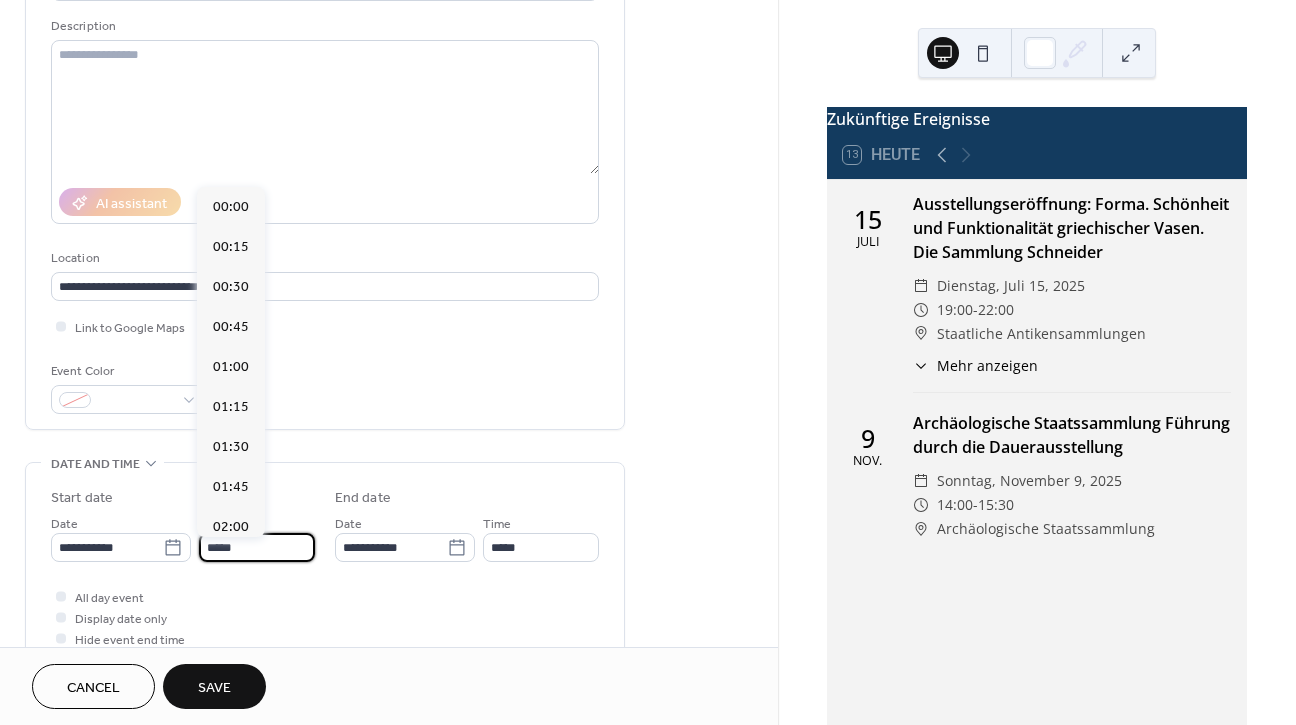 click on "*****" at bounding box center [257, 547] 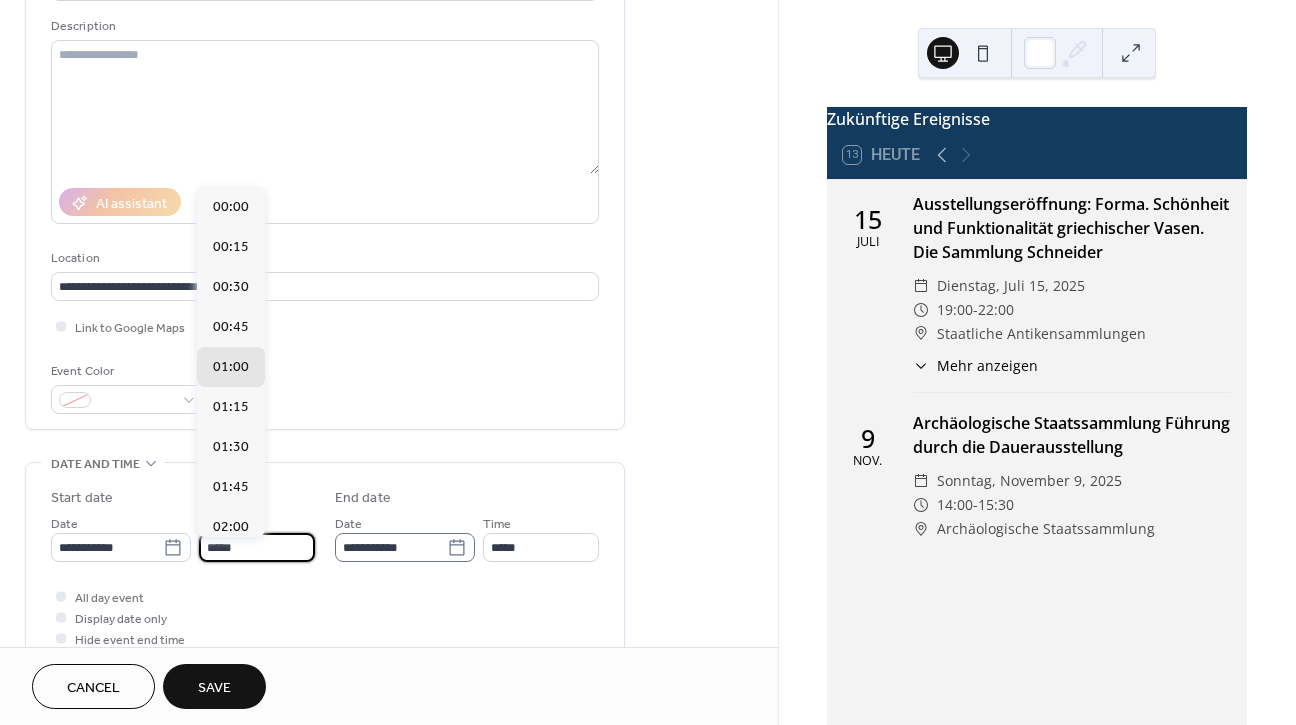 scroll, scrollTop: 2240, scrollLeft: 0, axis: vertical 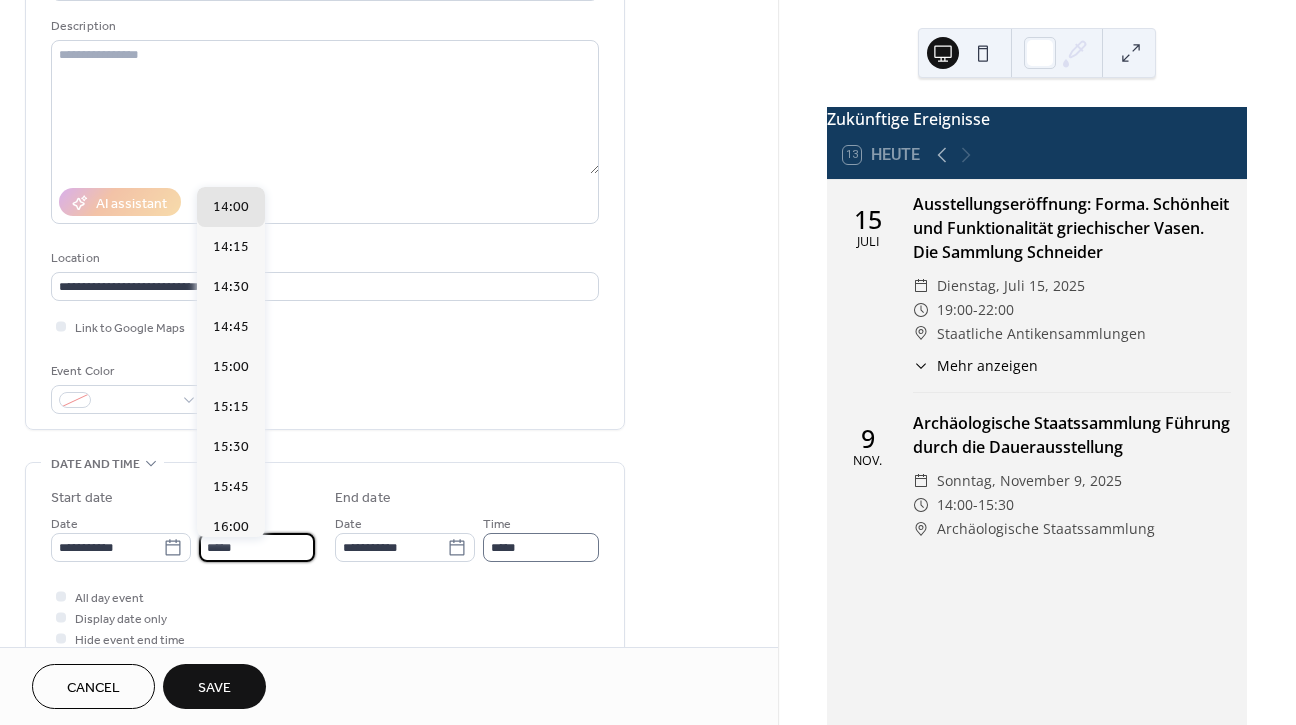 type on "*****" 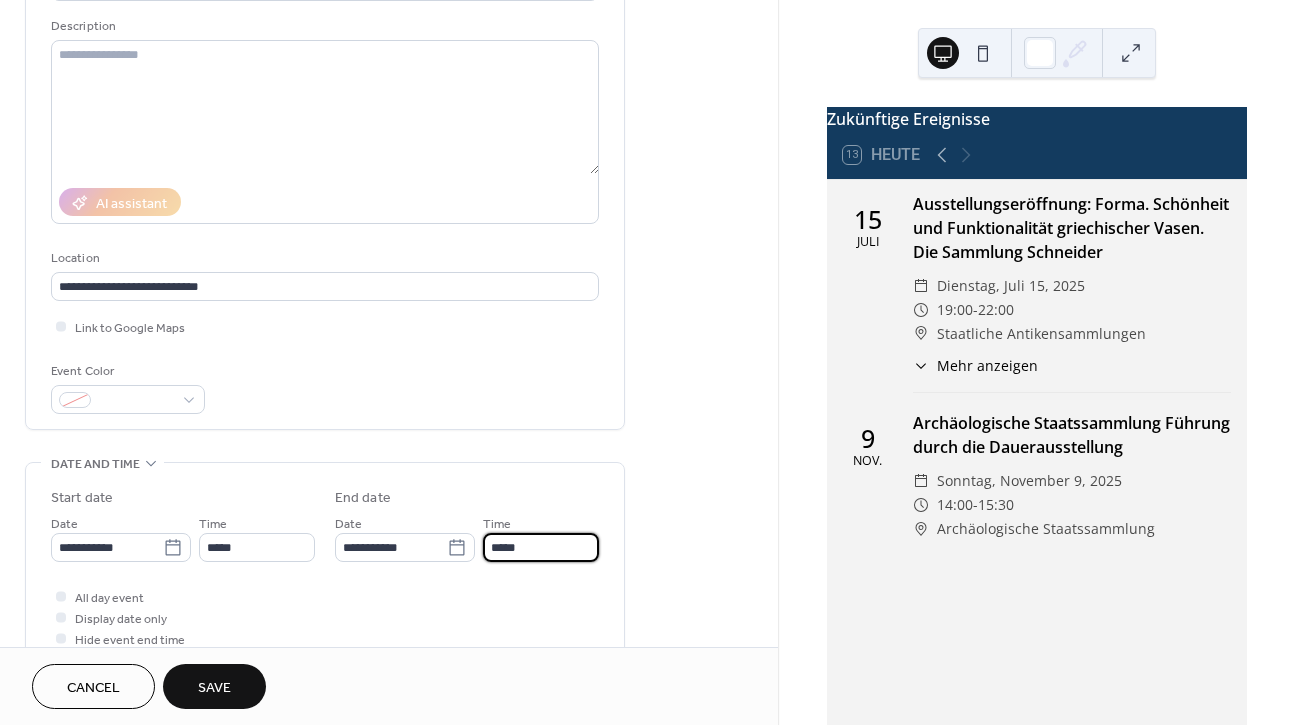 click on "*****" at bounding box center [541, 547] 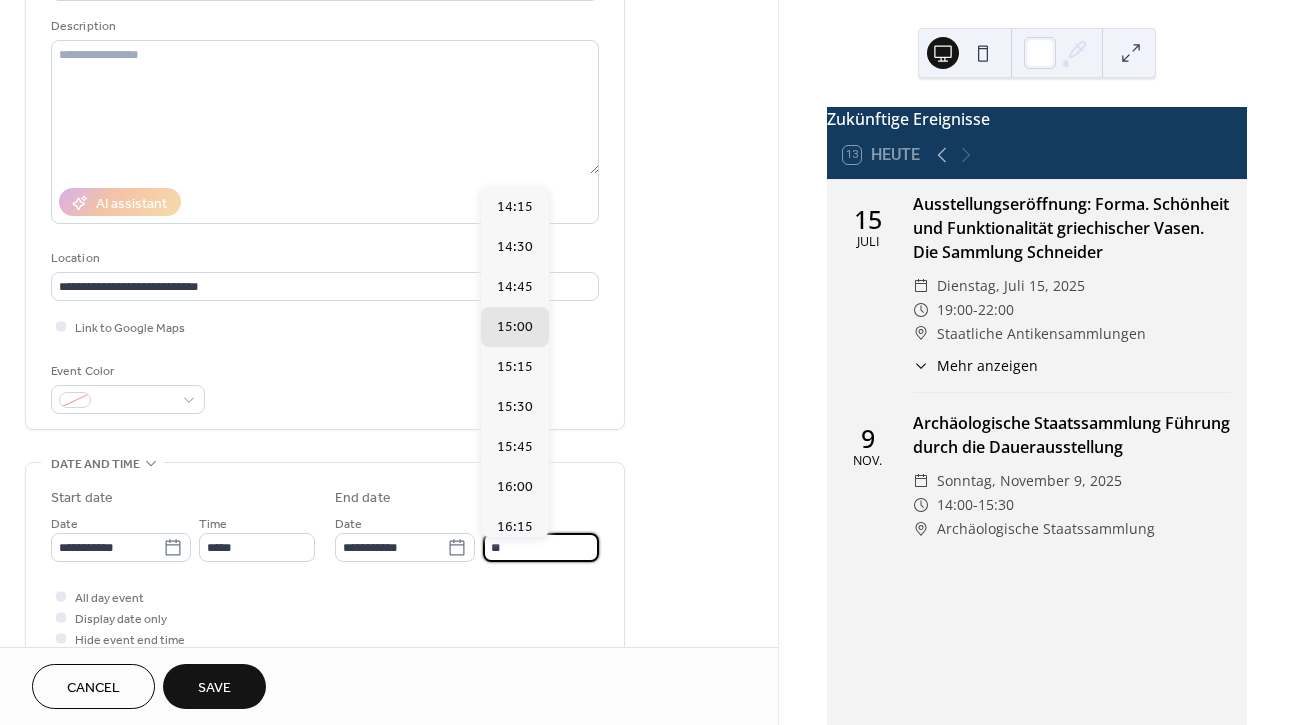 type on "*" 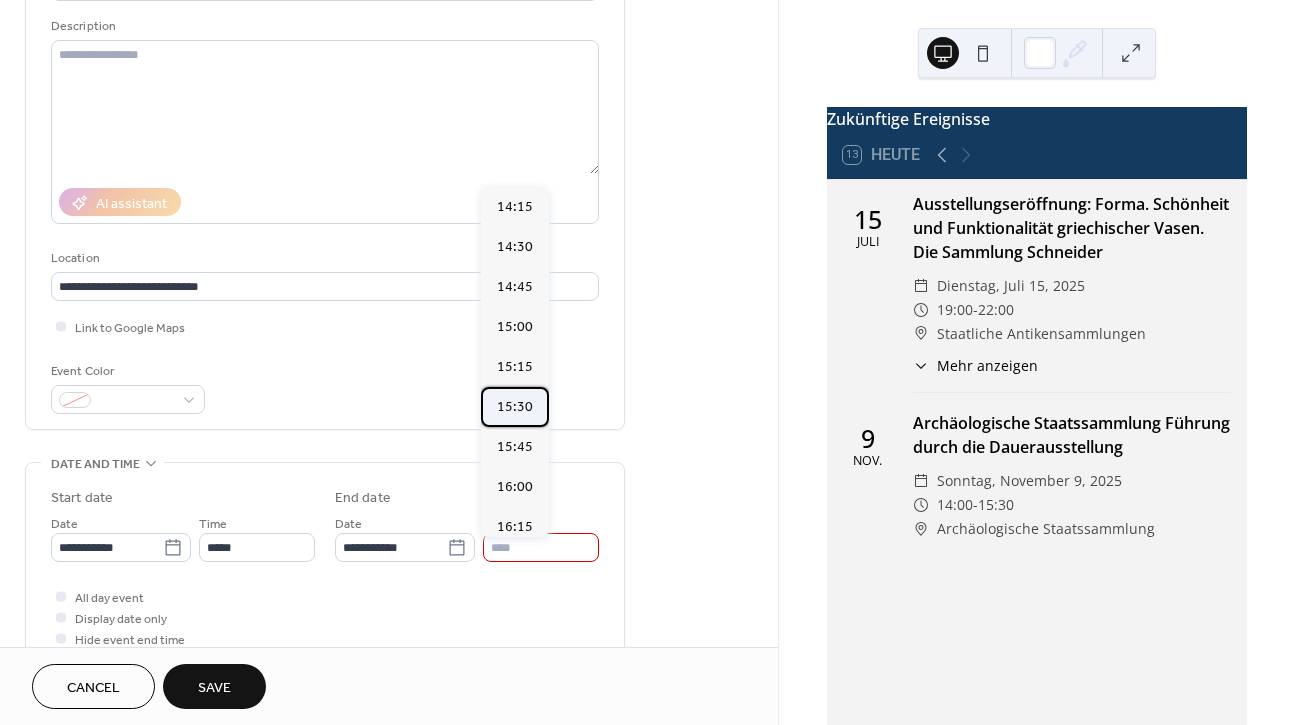 click on "15:30" at bounding box center (515, 407) 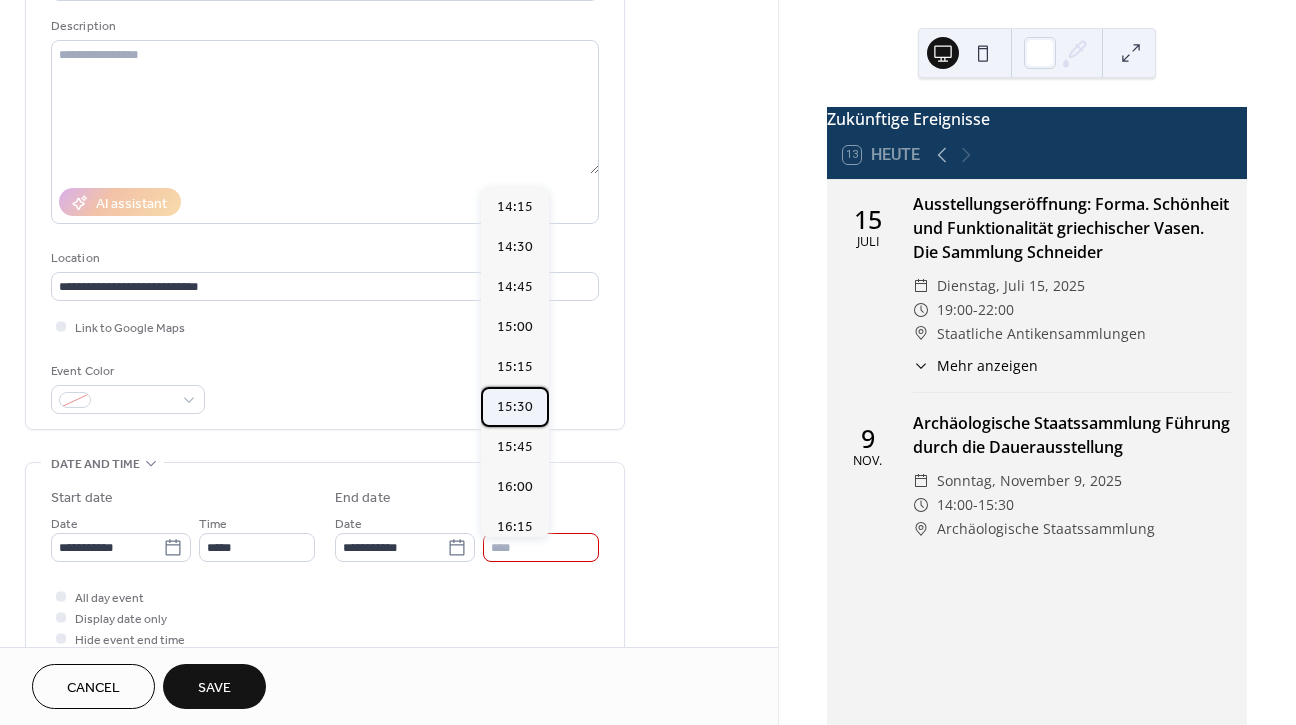 type on "*****" 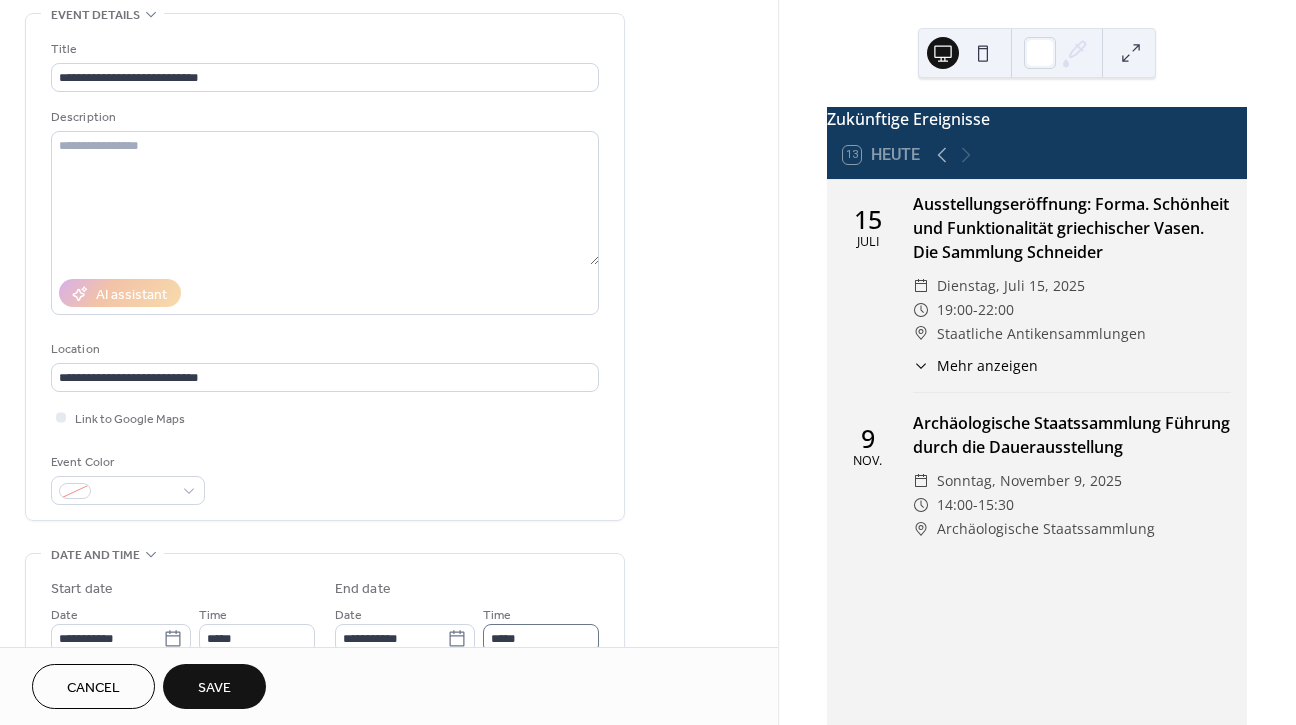 scroll, scrollTop: 90, scrollLeft: 0, axis: vertical 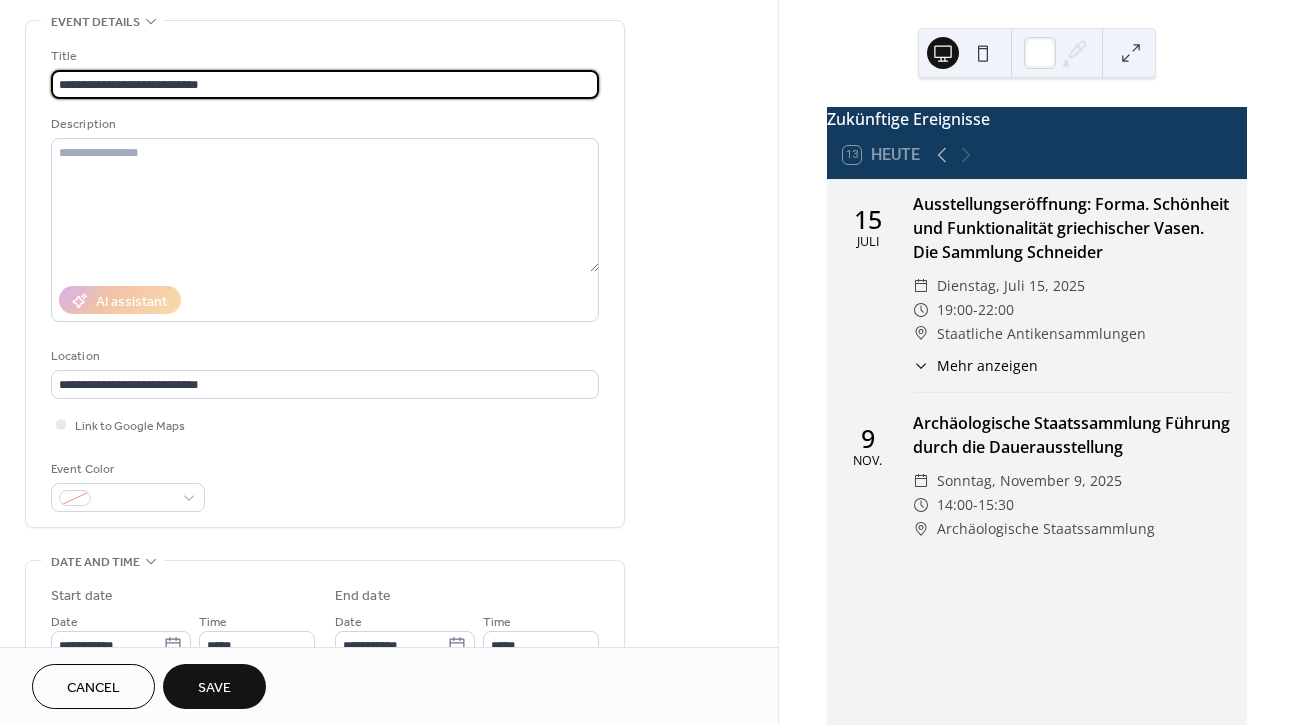 click on "**********" at bounding box center (325, 84) 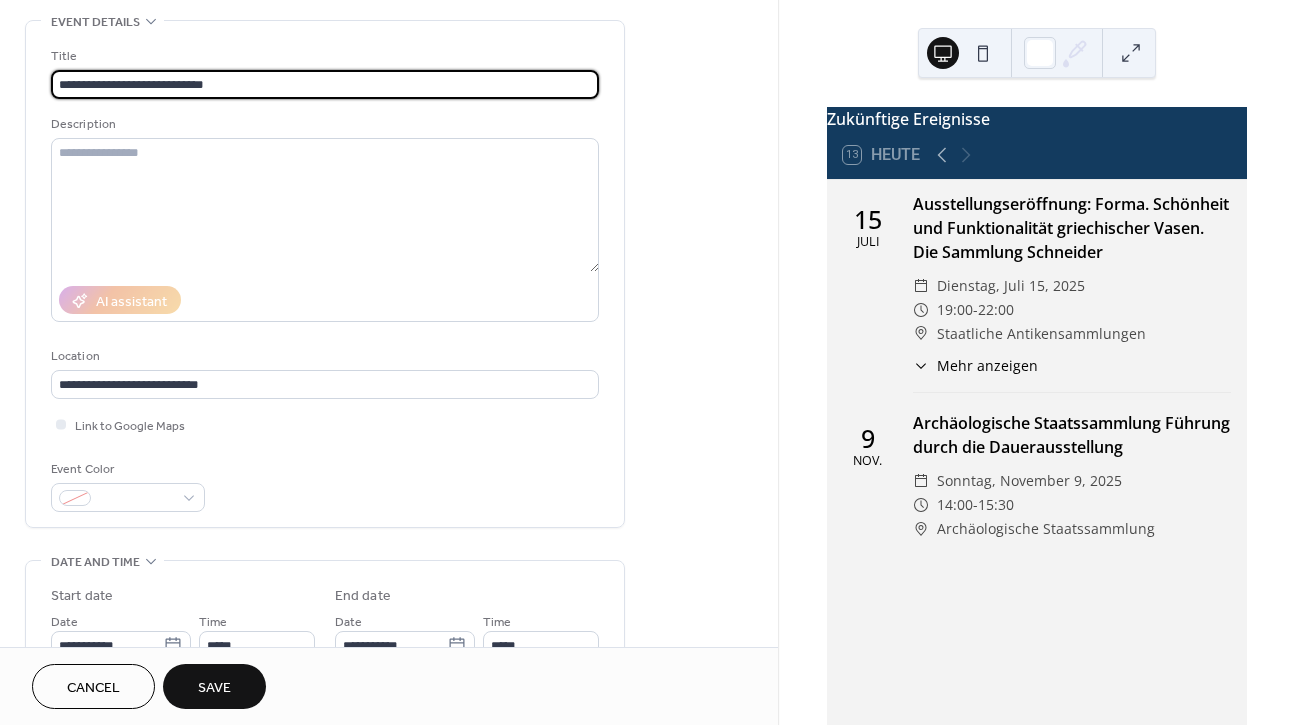 scroll, scrollTop: 89, scrollLeft: 0, axis: vertical 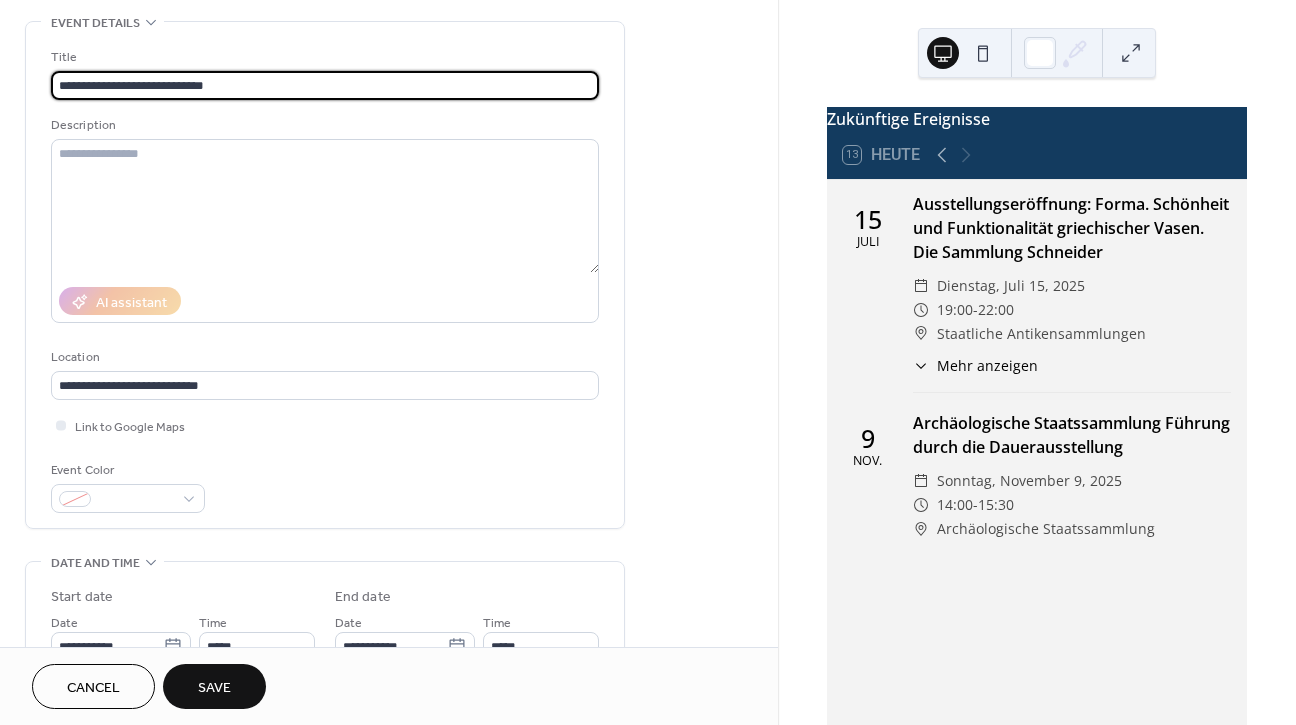 click on "**********" at bounding box center (325, 85) 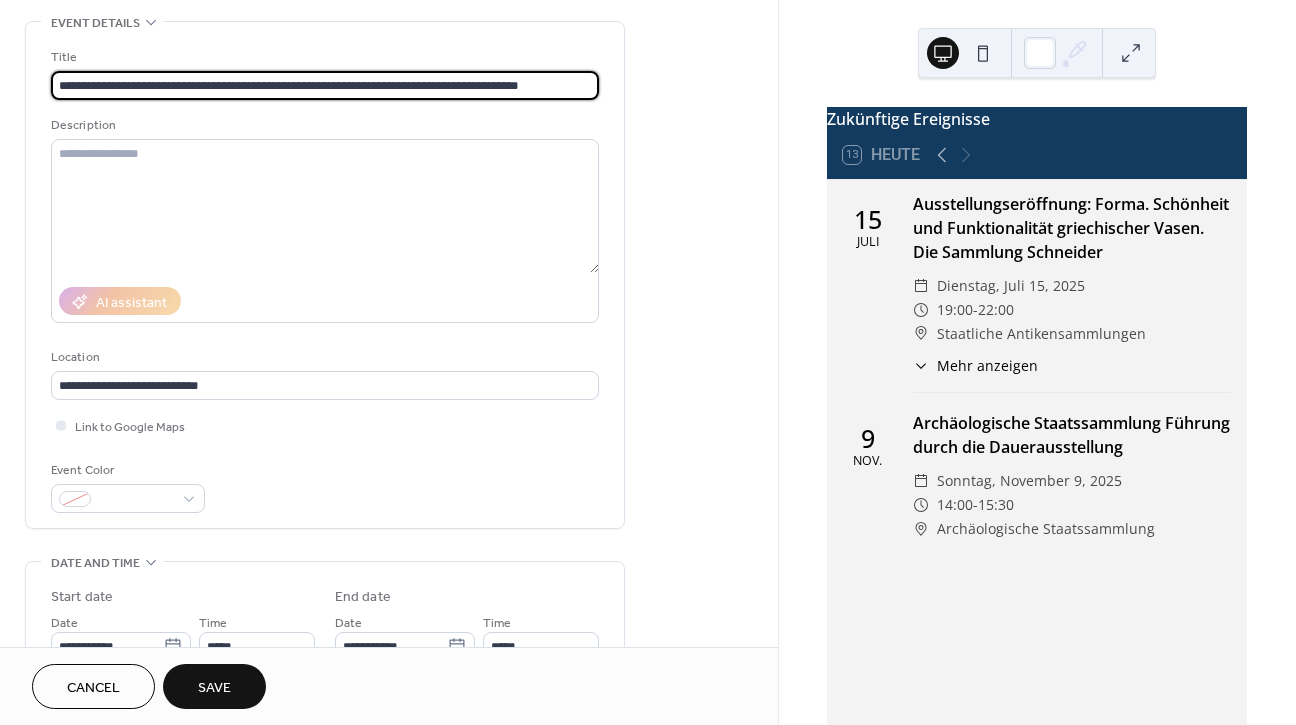 type on "**********" 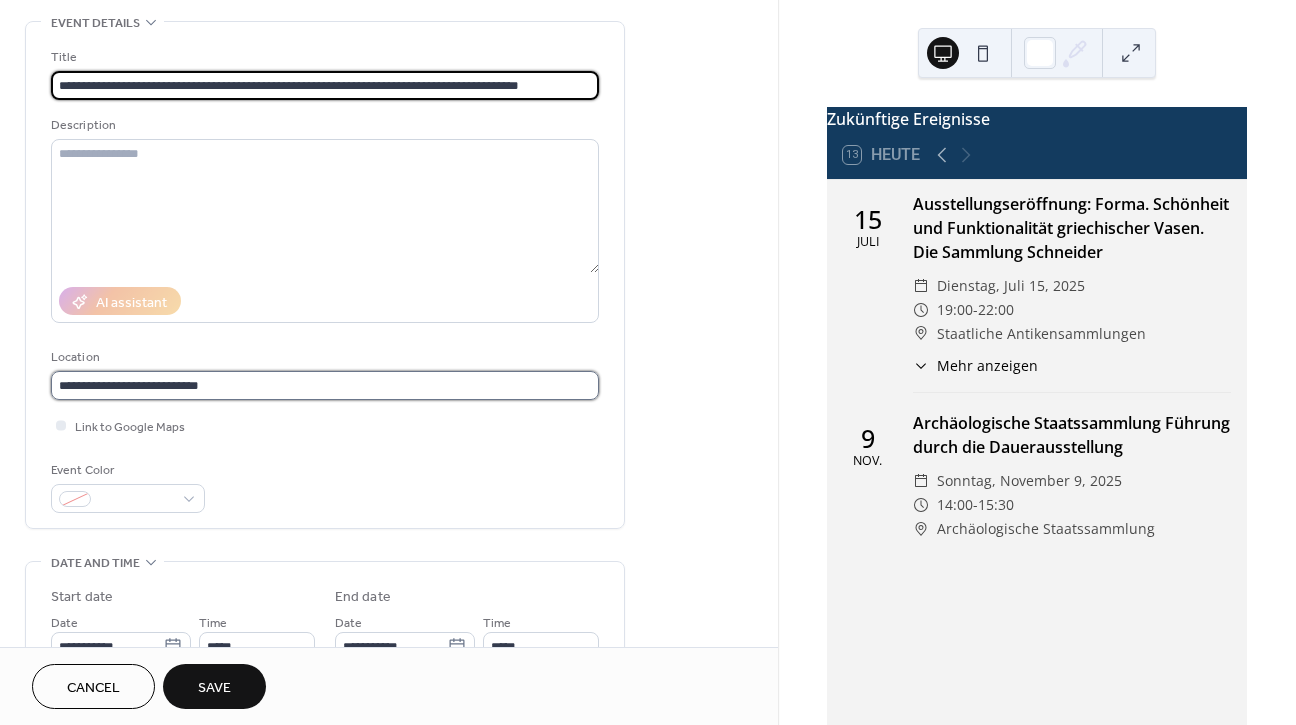 drag, startPoint x: 251, startPoint y: 82, endPoint x: 207, endPoint y: 396, distance: 317.0678 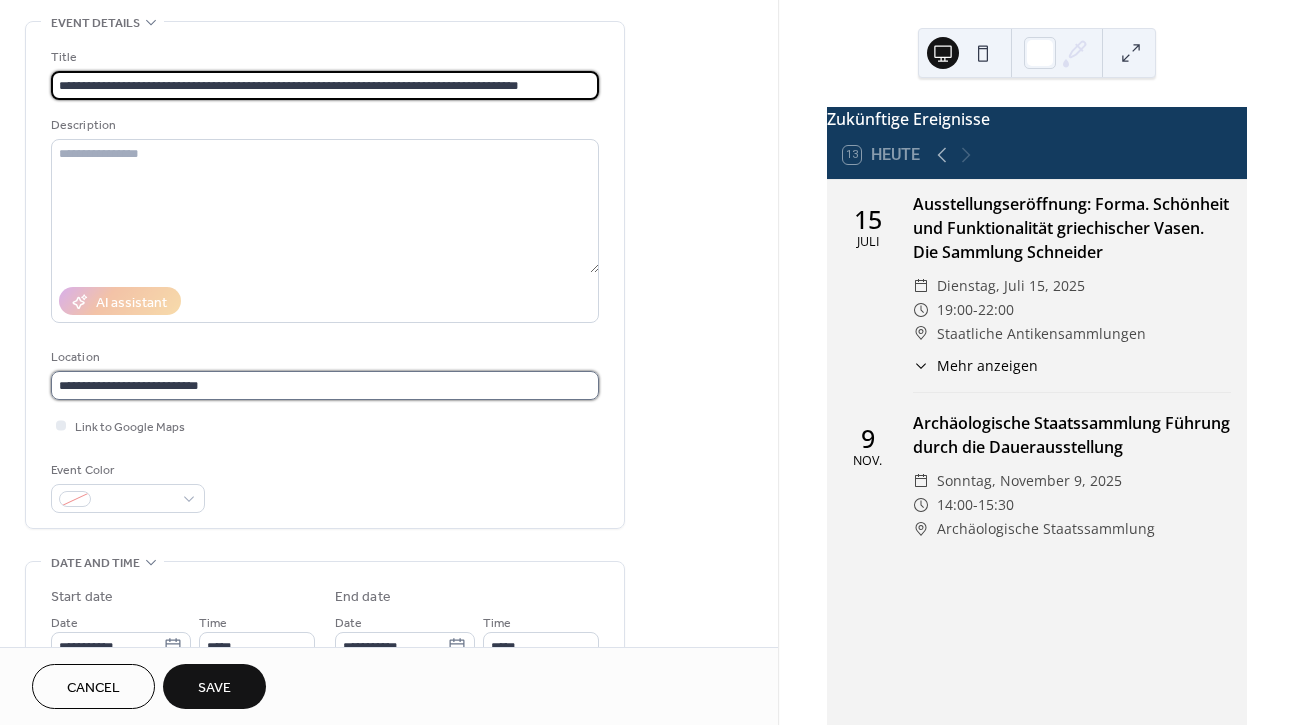 click on "**********" at bounding box center (325, 385) 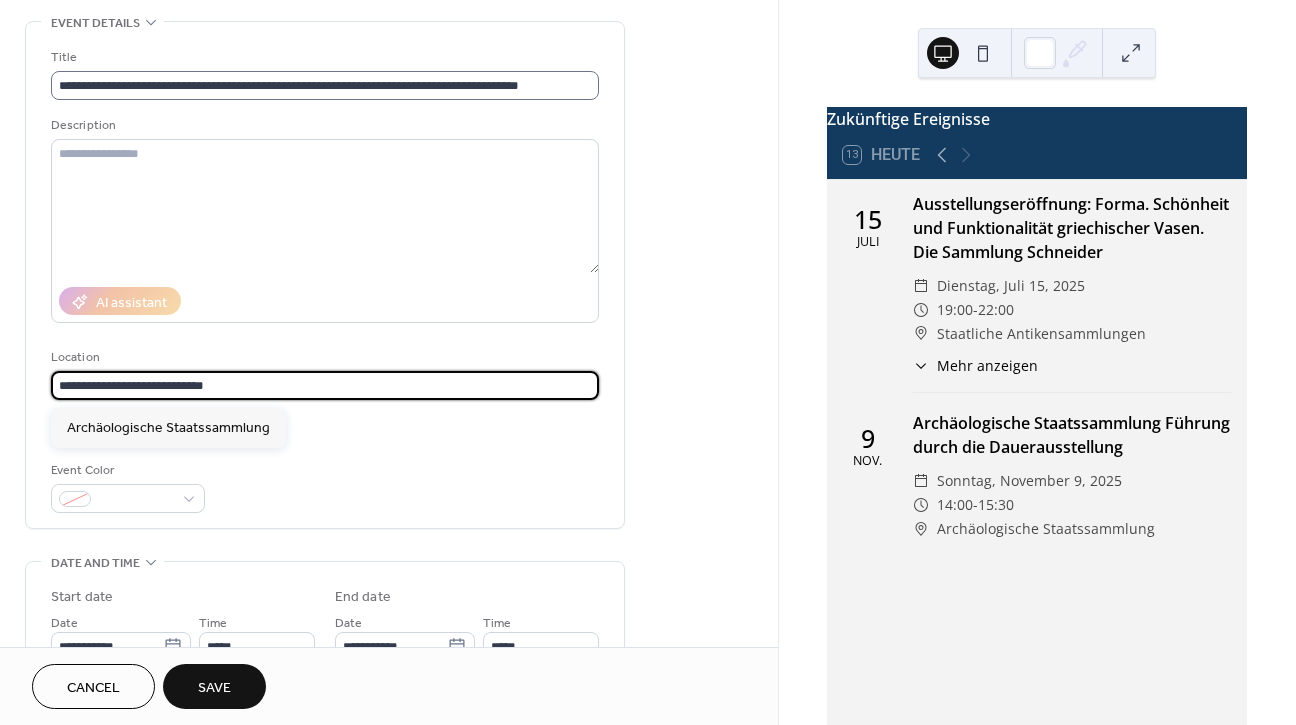 type on "**********" 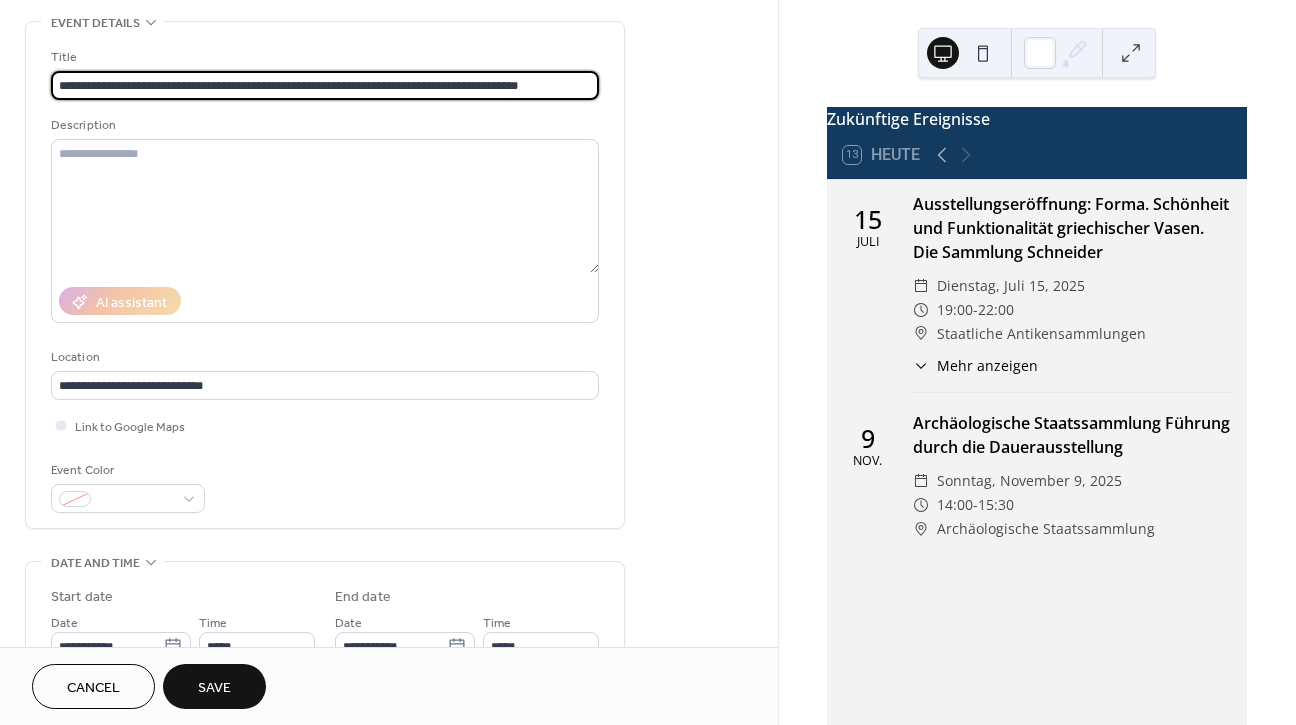 click on "**********" at bounding box center [325, 85] 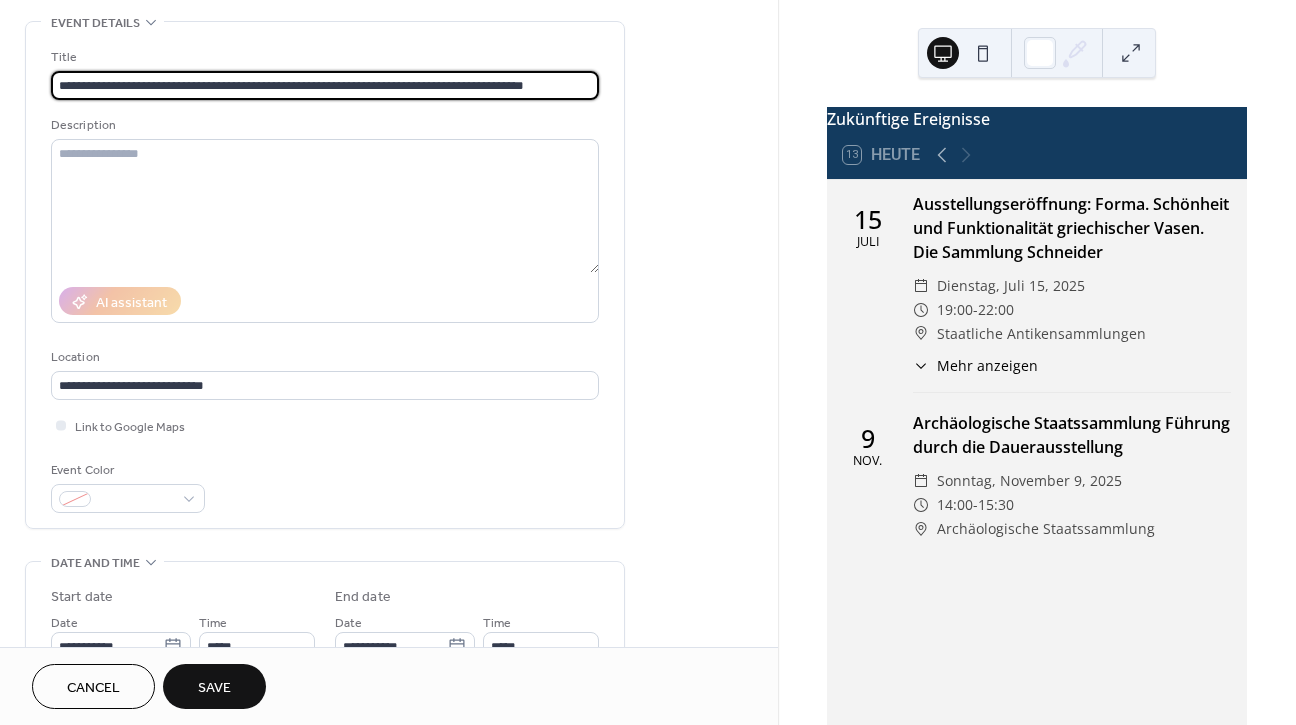 type on "**********" 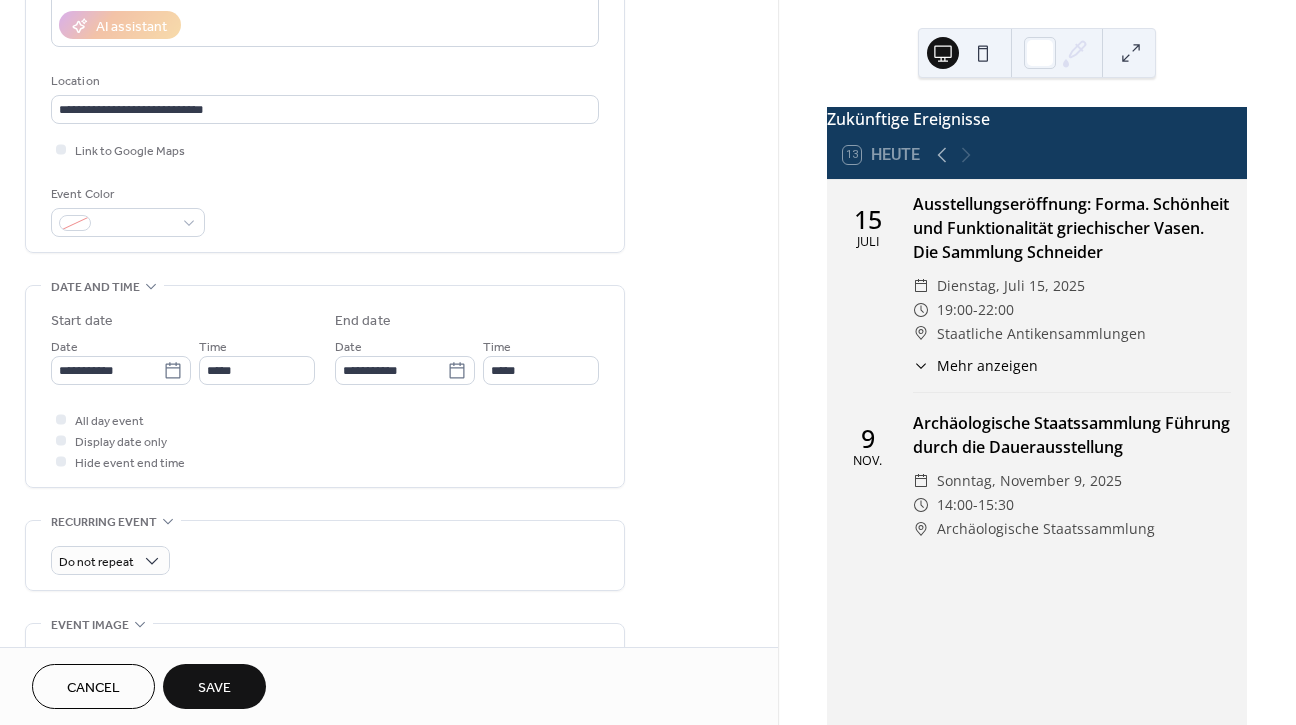 scroll, scrollTop: 372, scrollLeft: 0, axis: vertical 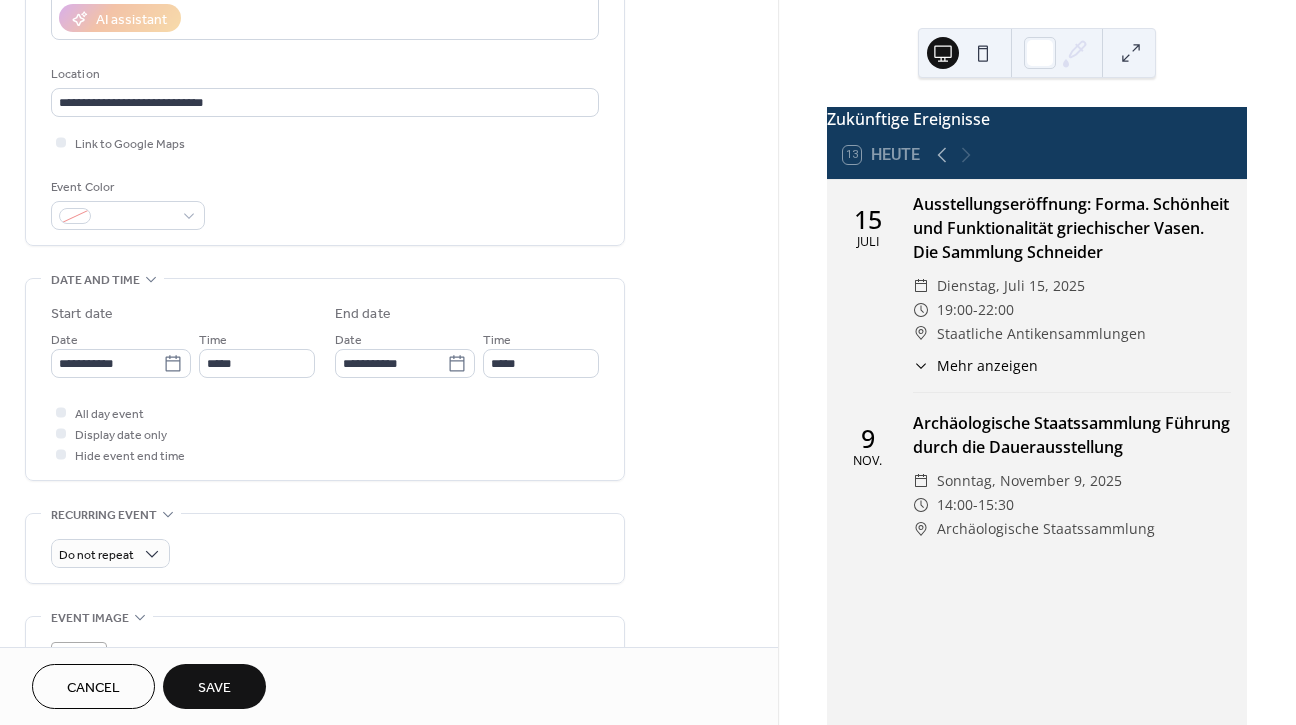 click on "Save" at bounding box center [214, 686] 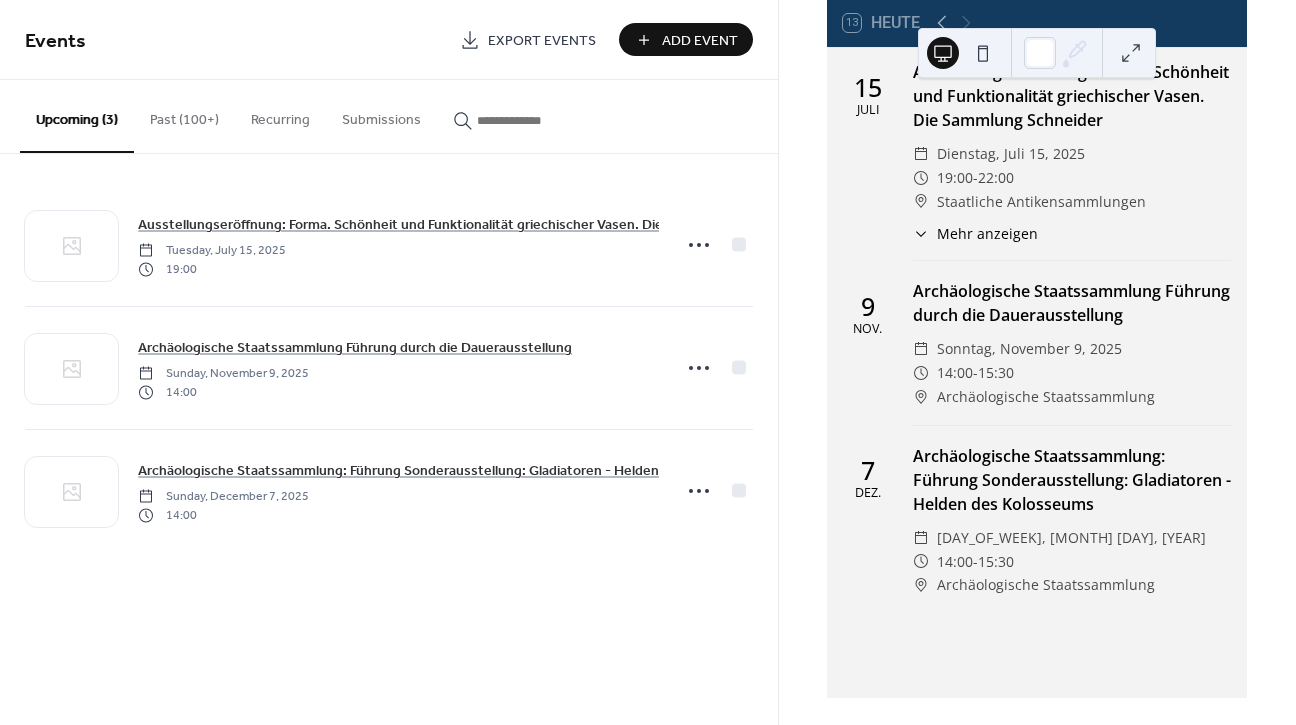 scroll, scrollTop: 137, scrollLeft: 0, axis: vertical 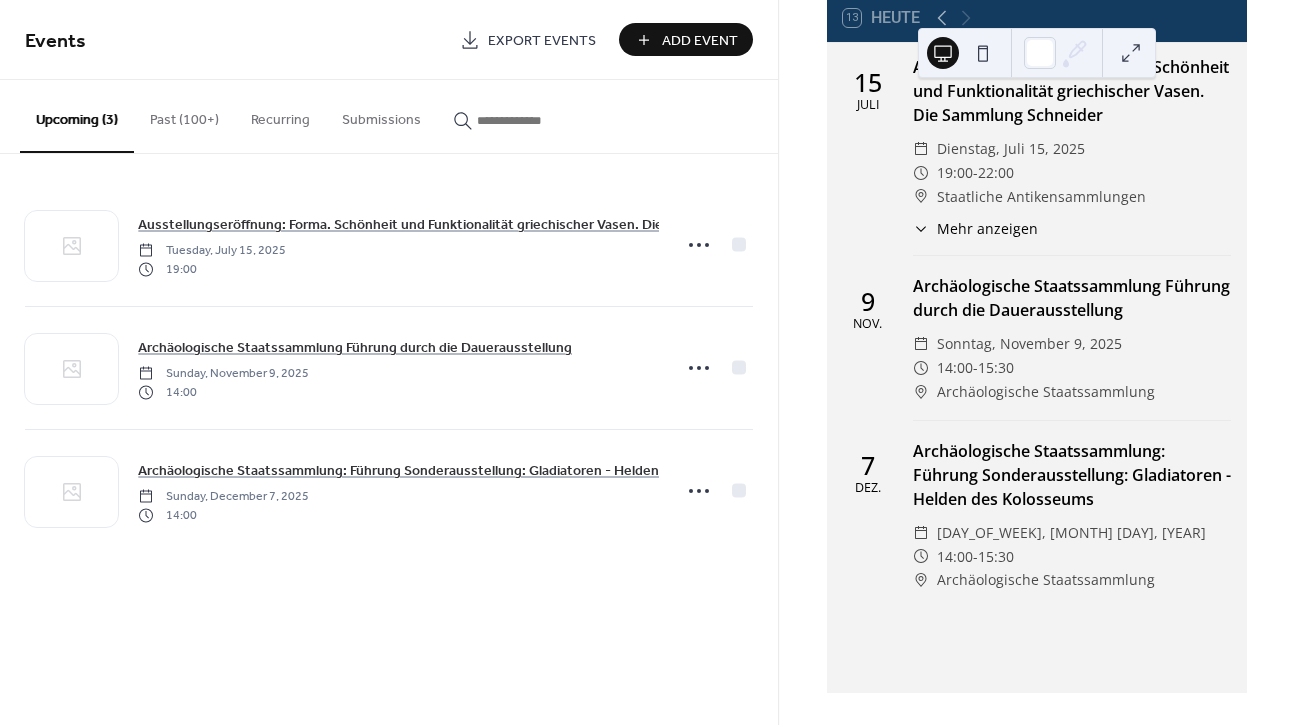 click on "Add Event" at bounding box center [700, 41] 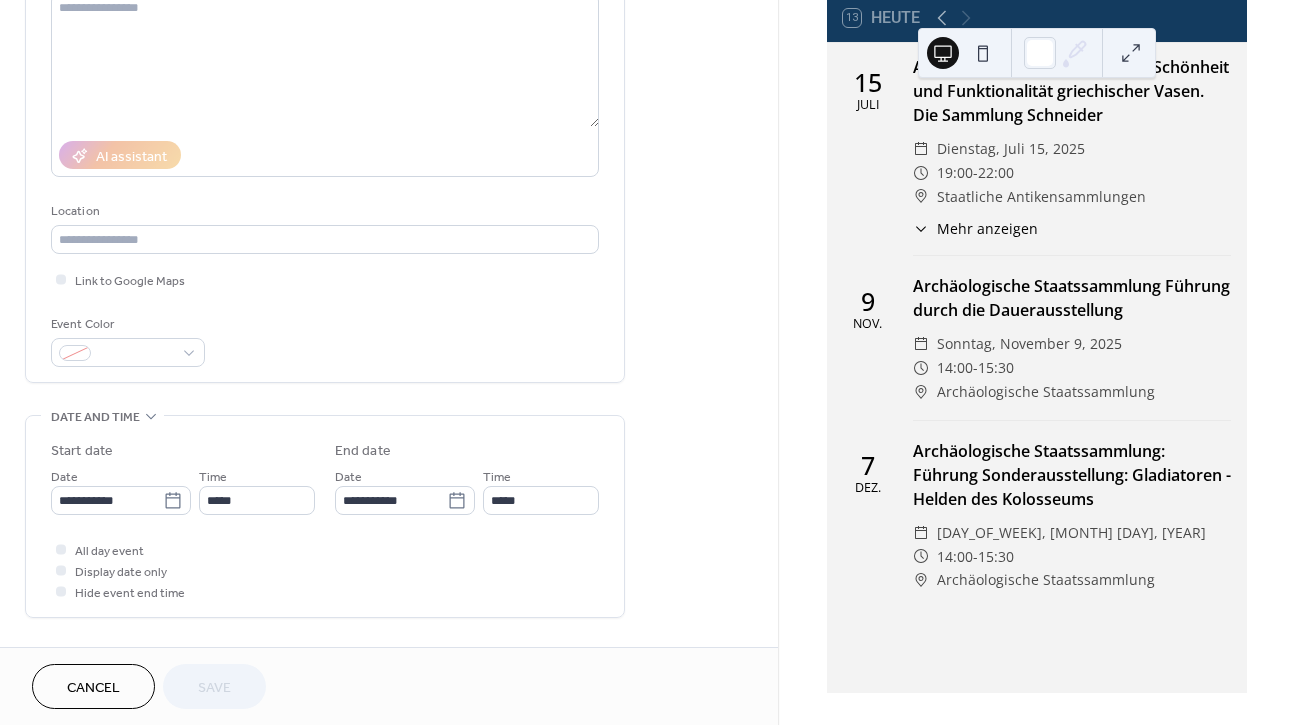scroll, scrollTop: 237, scrollLeft: 0, axis: vertical 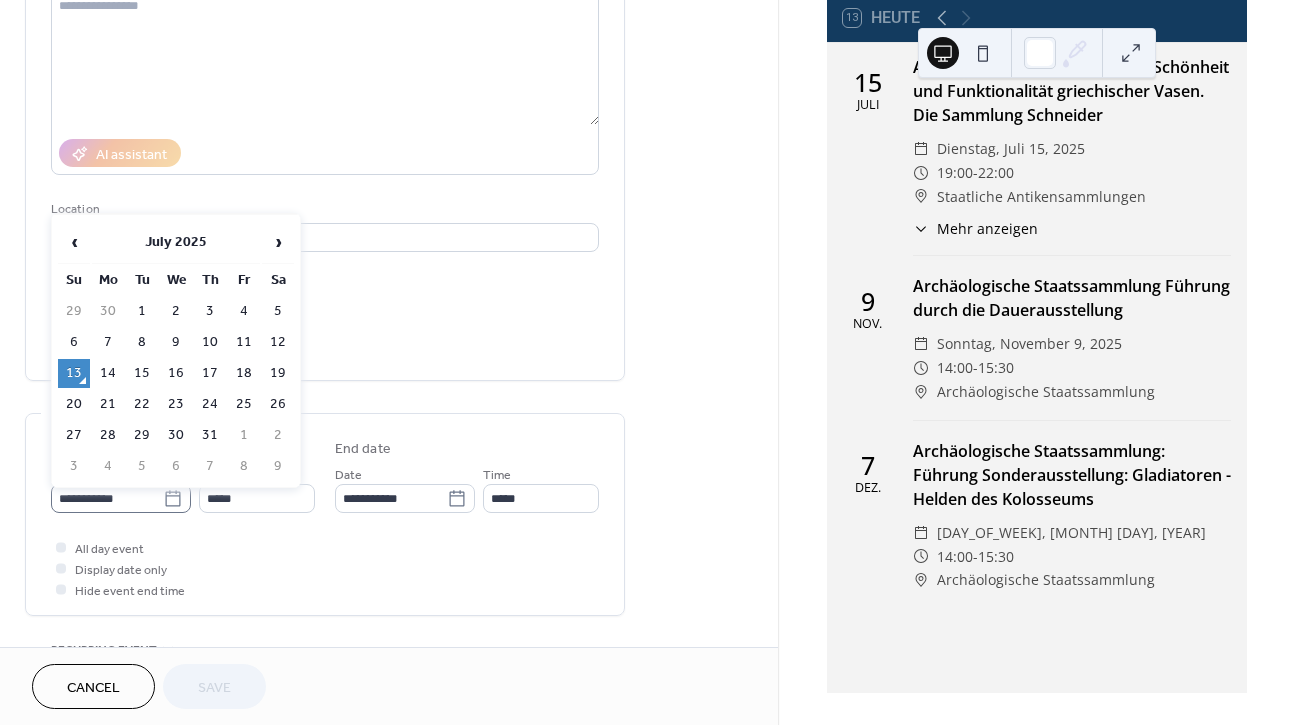 click 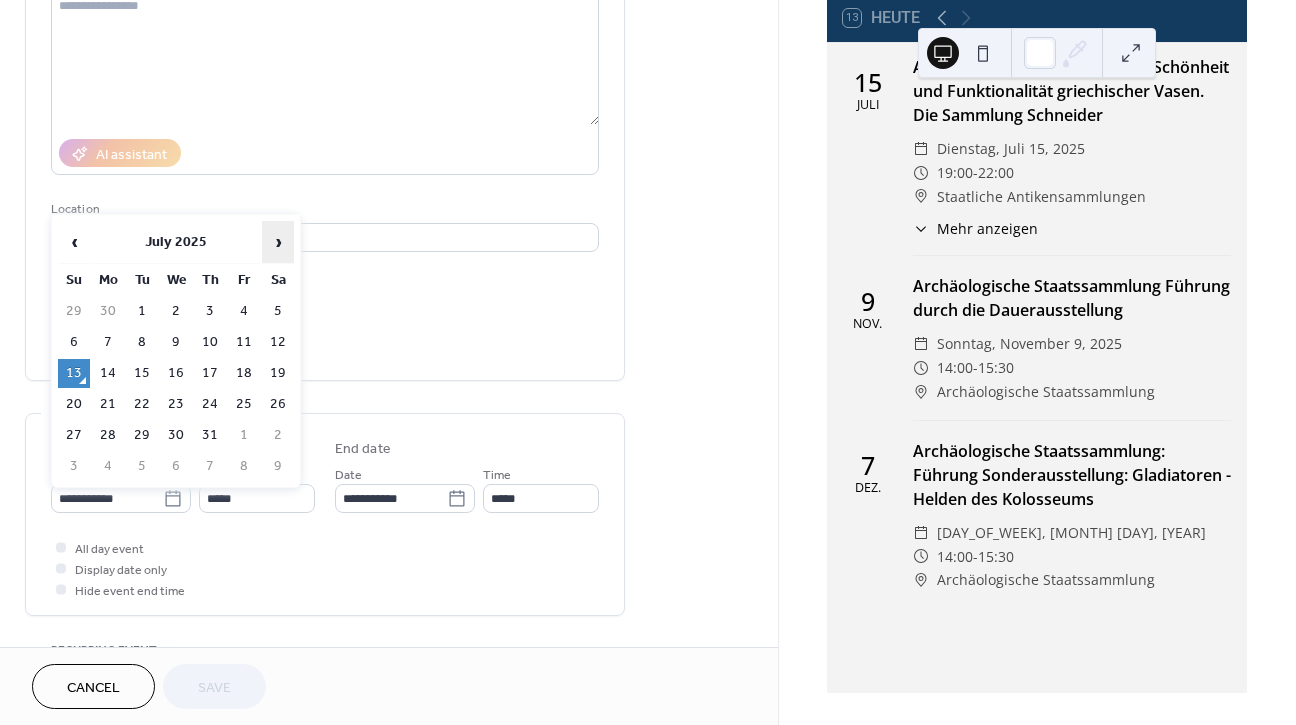 click on "›" at bounding box center (278, 242) 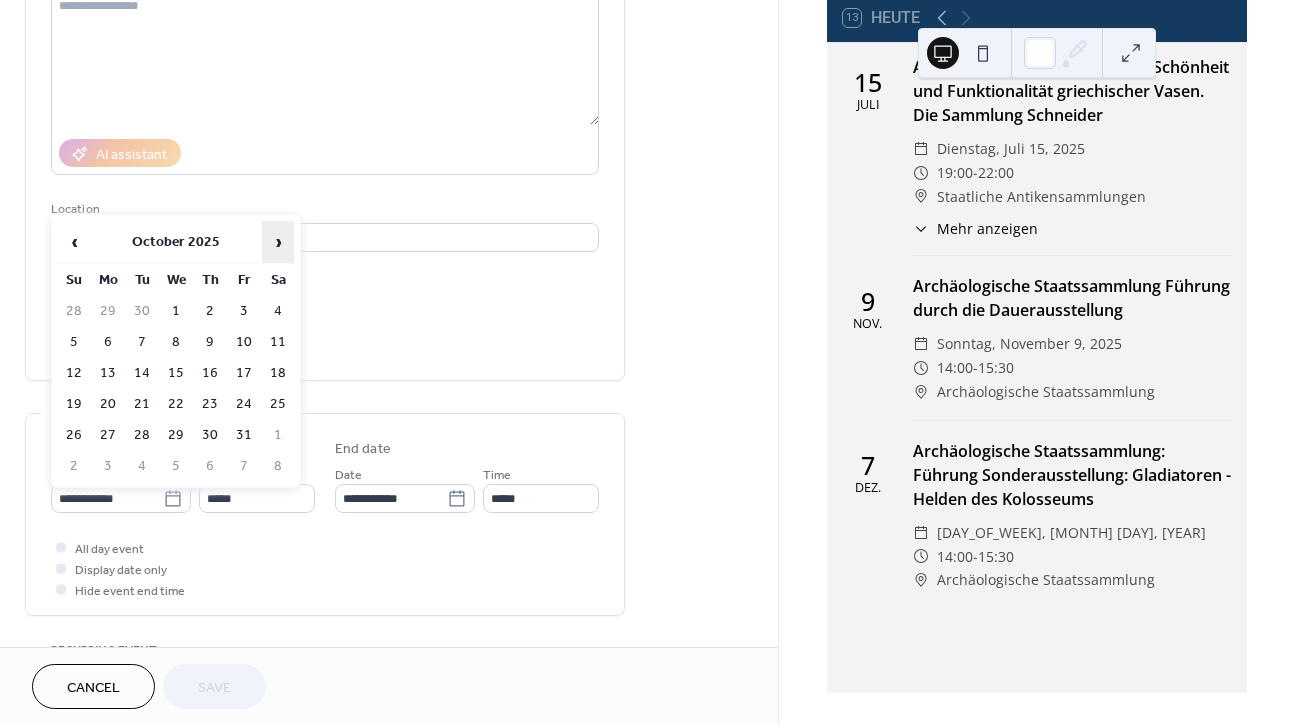 click on "›" at bounding box center (278, 242) 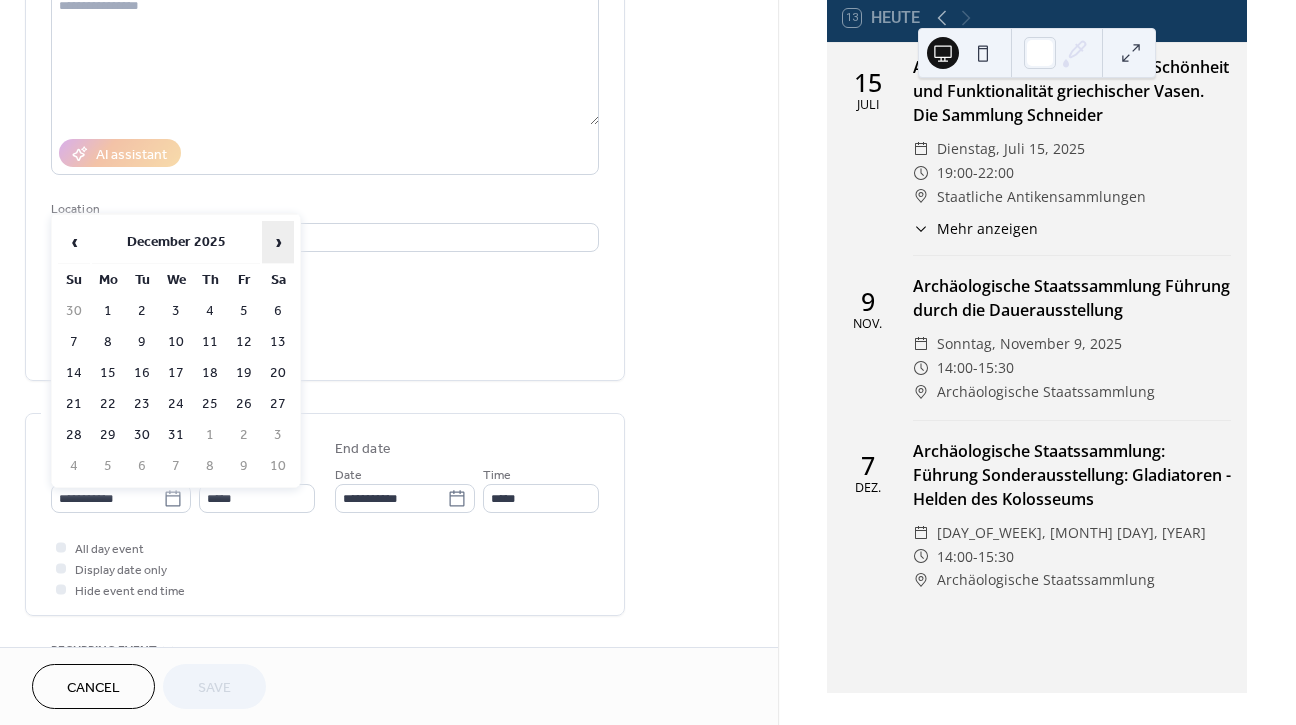click on "›" at bounding box center (278, 242) 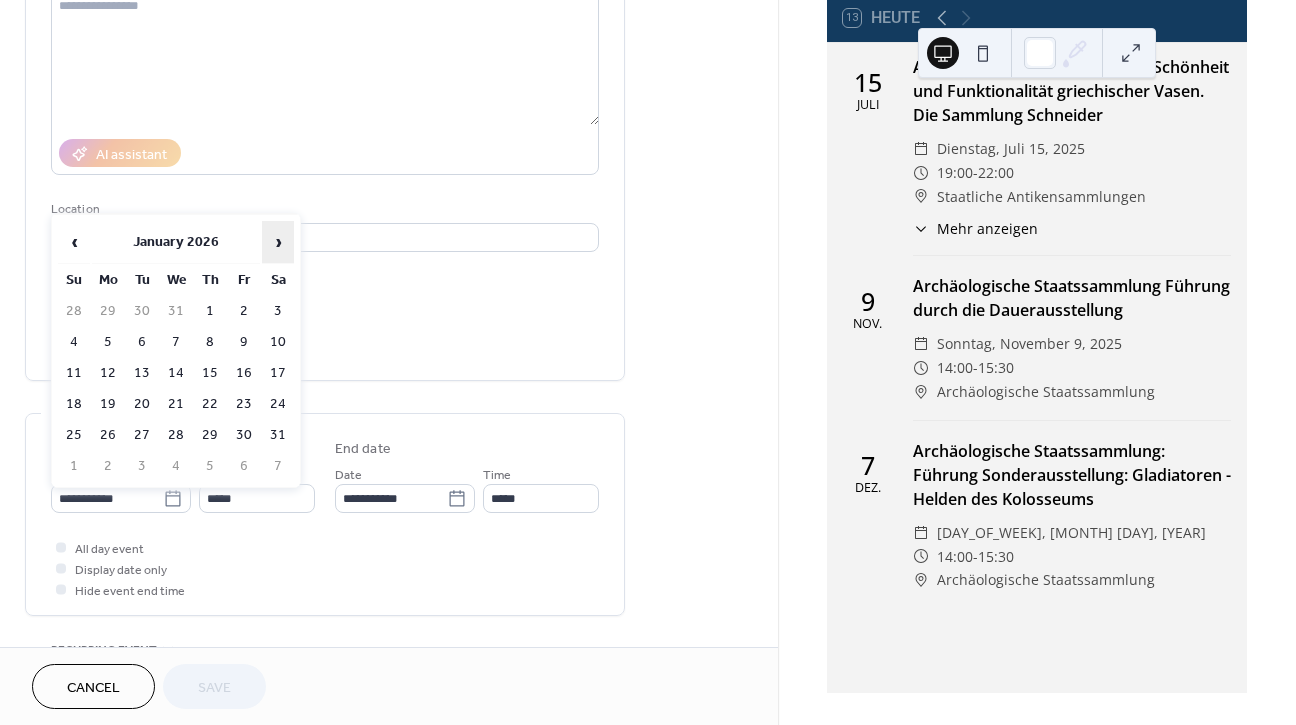click on "›" at bounding box center (278, 242) 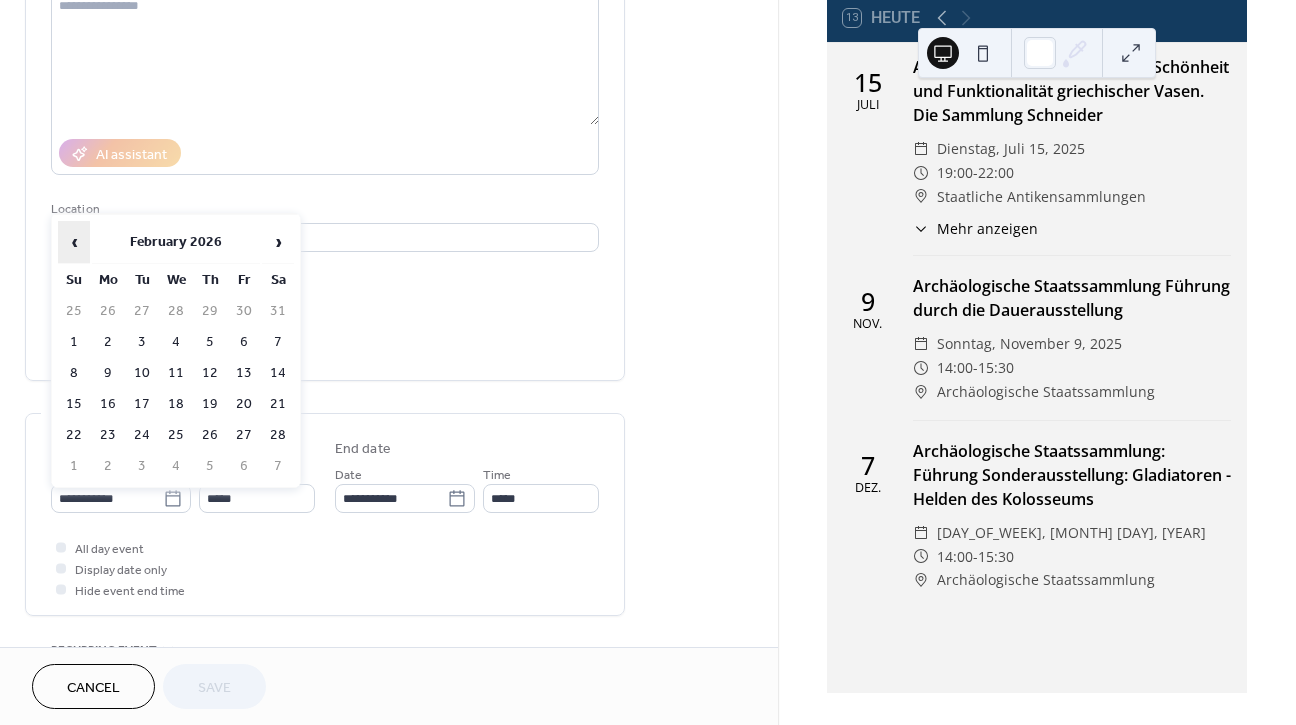 click on "‹" at bounding box center (74, 242) 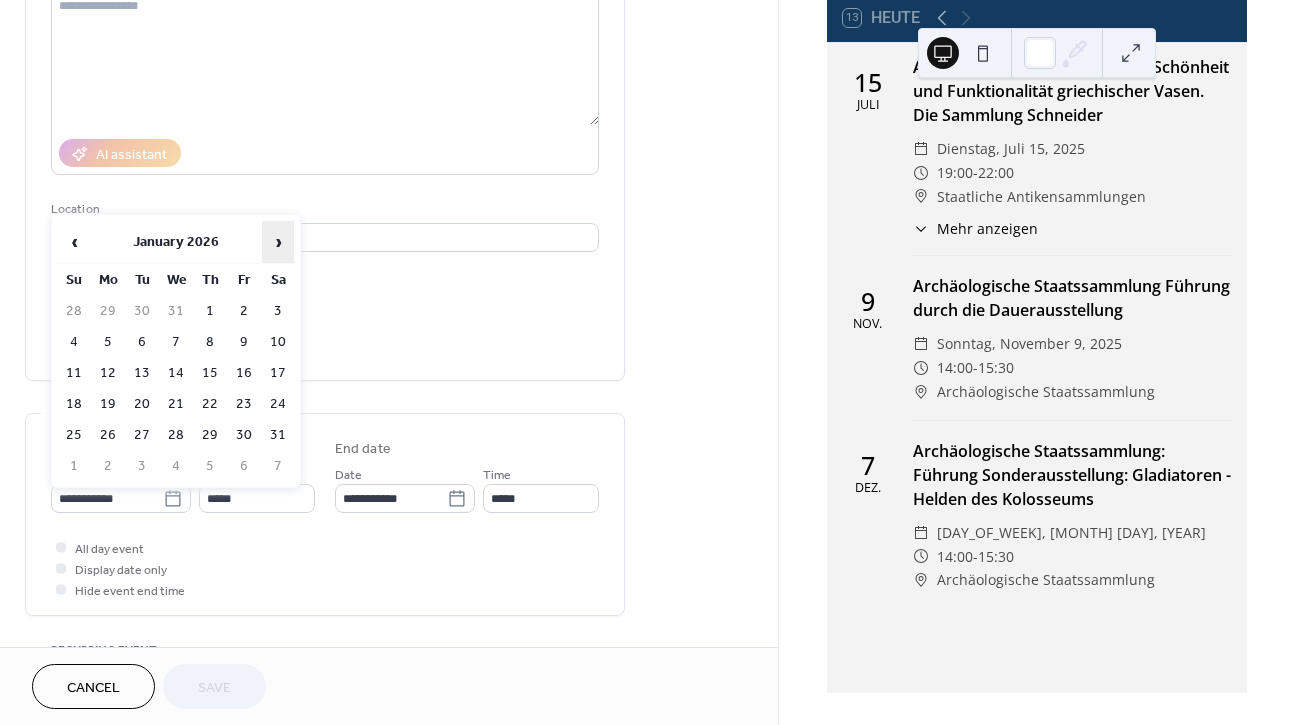 click on "›" at bounding box center [278, 242] 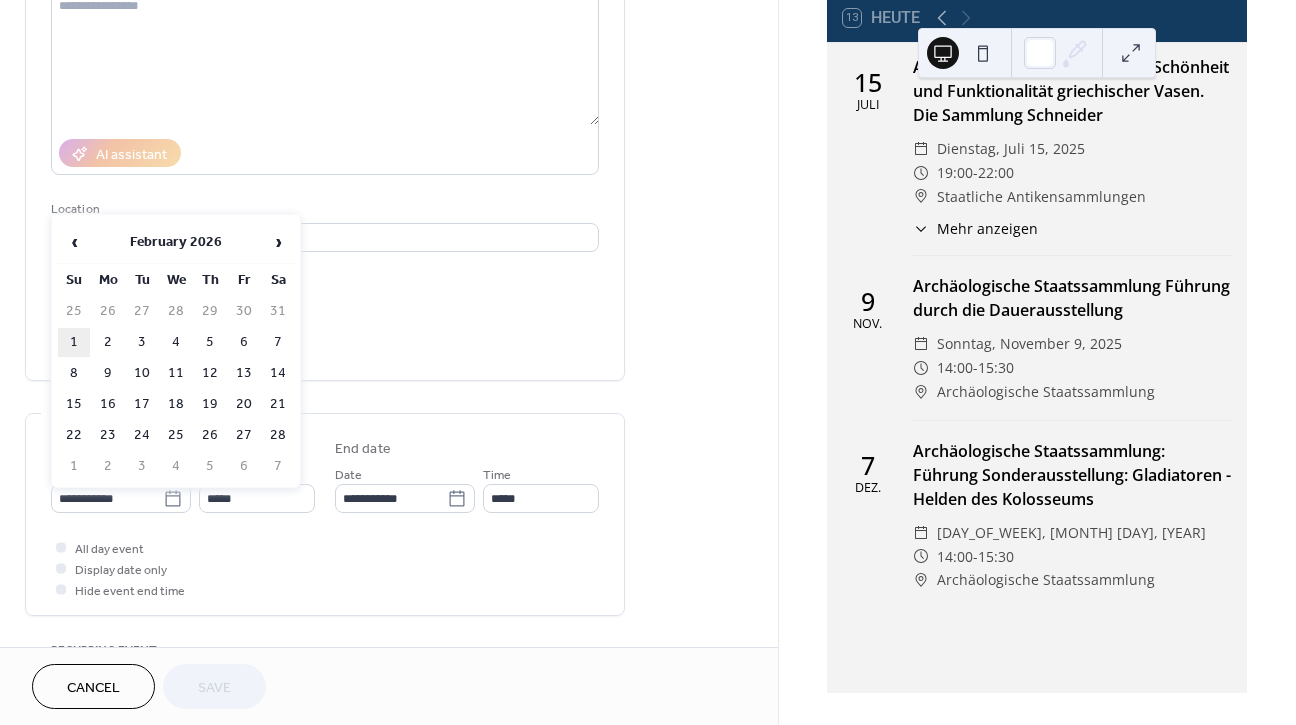 click on "1" at bounding box center [74, 342] 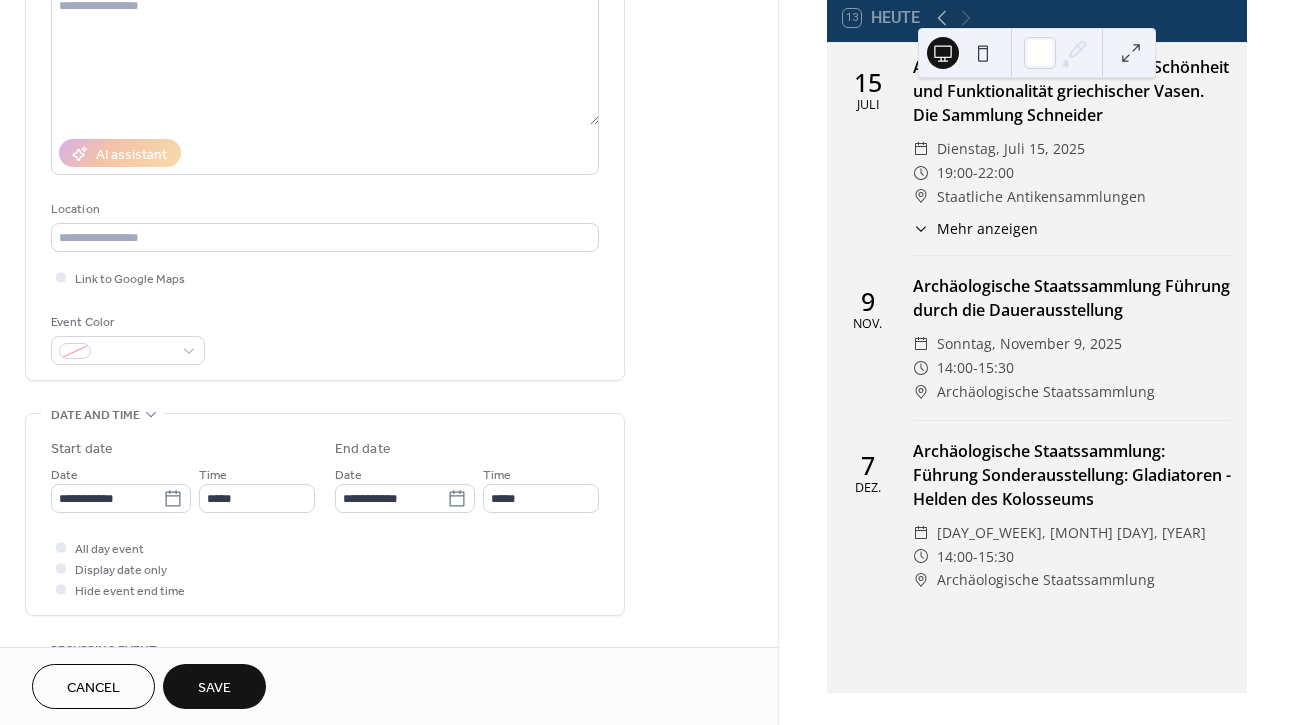 type on "**********" 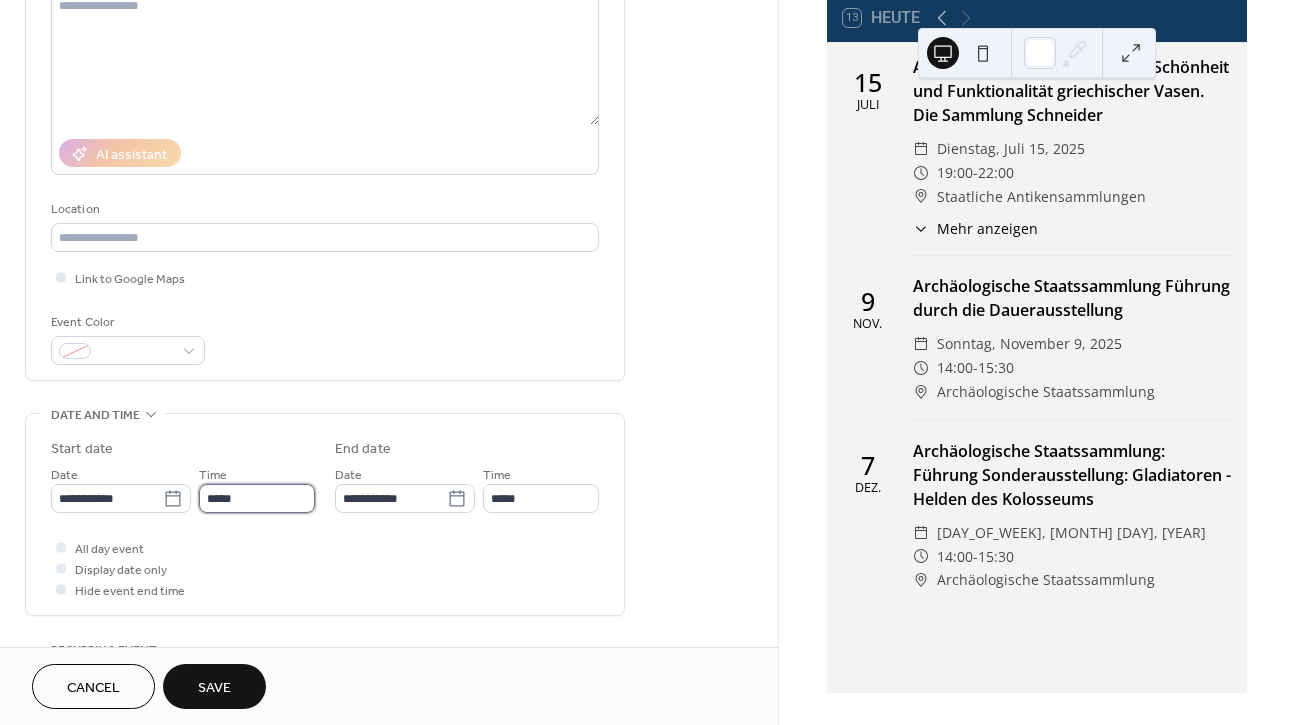 click on "*****" at bounding box center [257, 498] 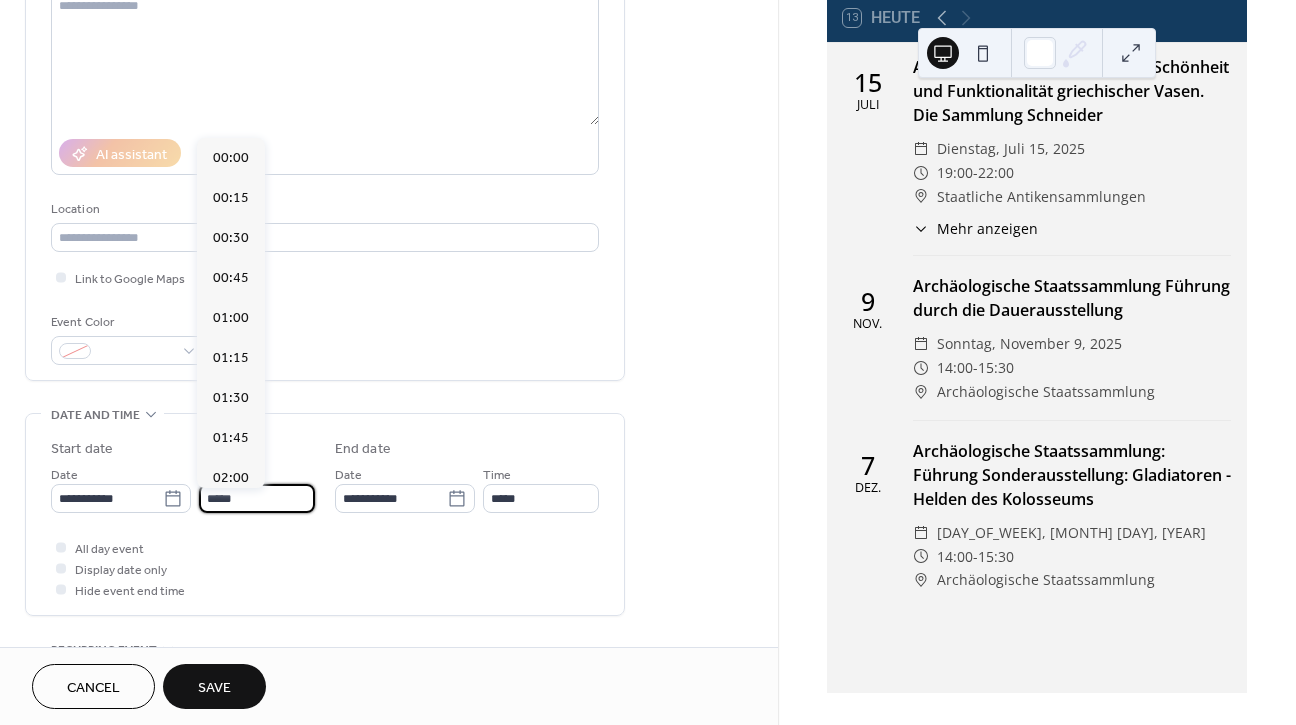 scroll, scrollTop: 1920, scrollLeft: 0, axis: vertical 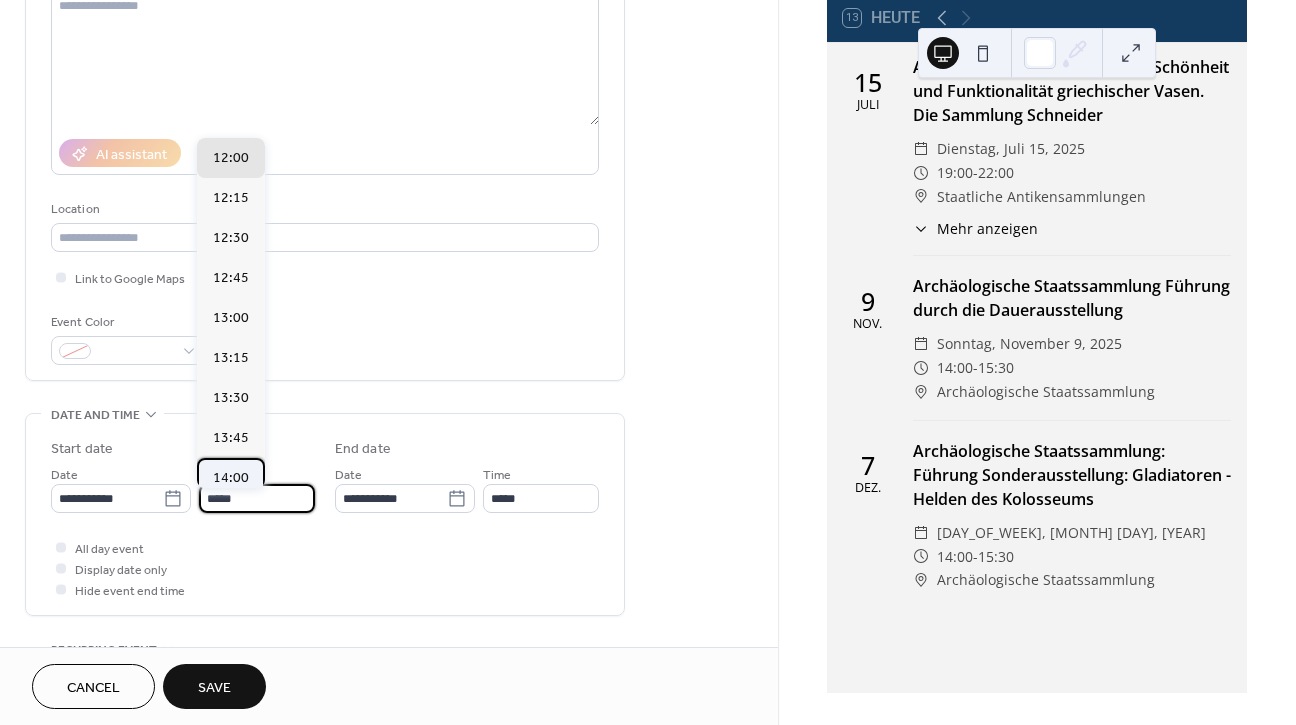 click on "14:00" at bounding box center [231, 478] 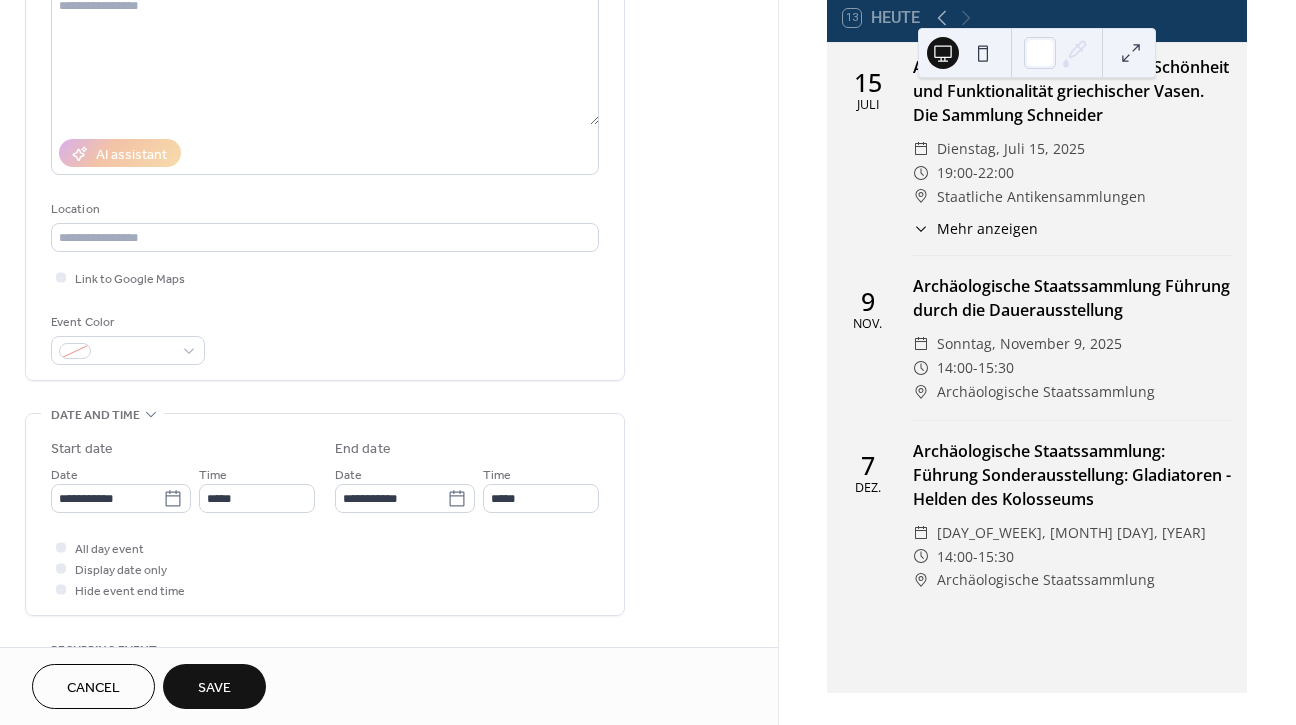 type on "*****" 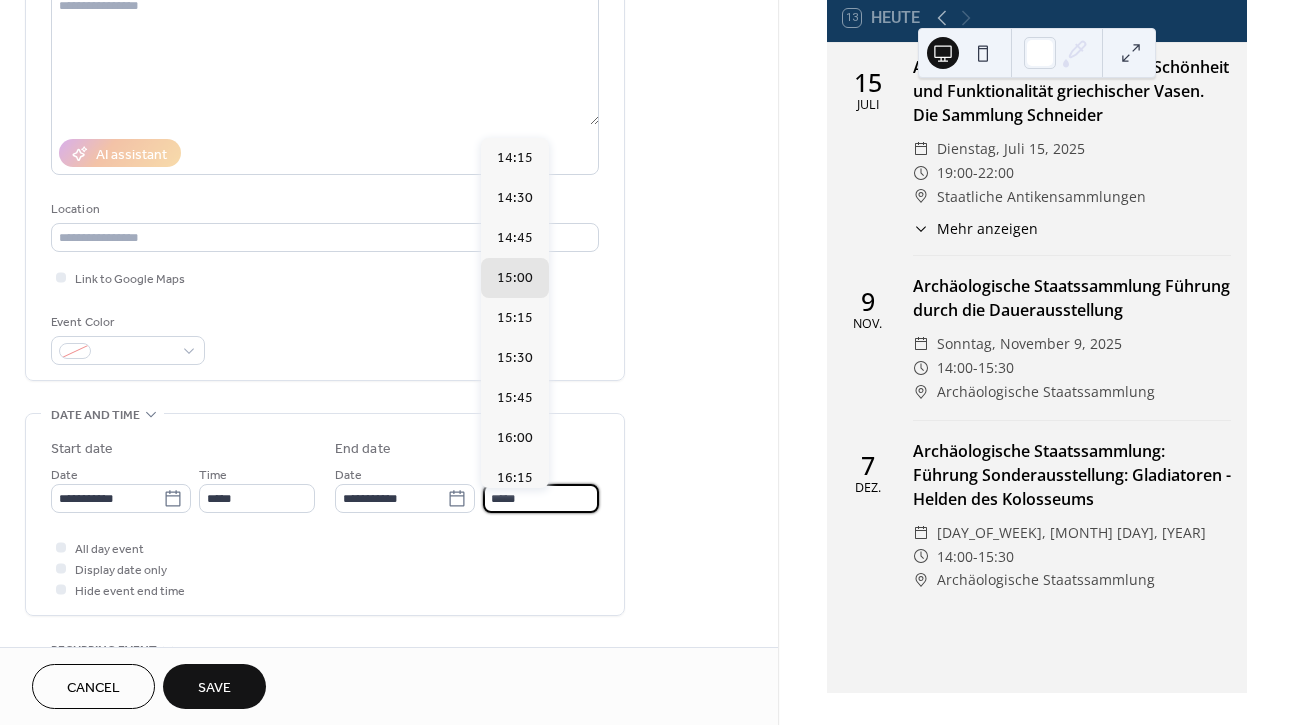 click on "*****" at bounding box center (541, 498) 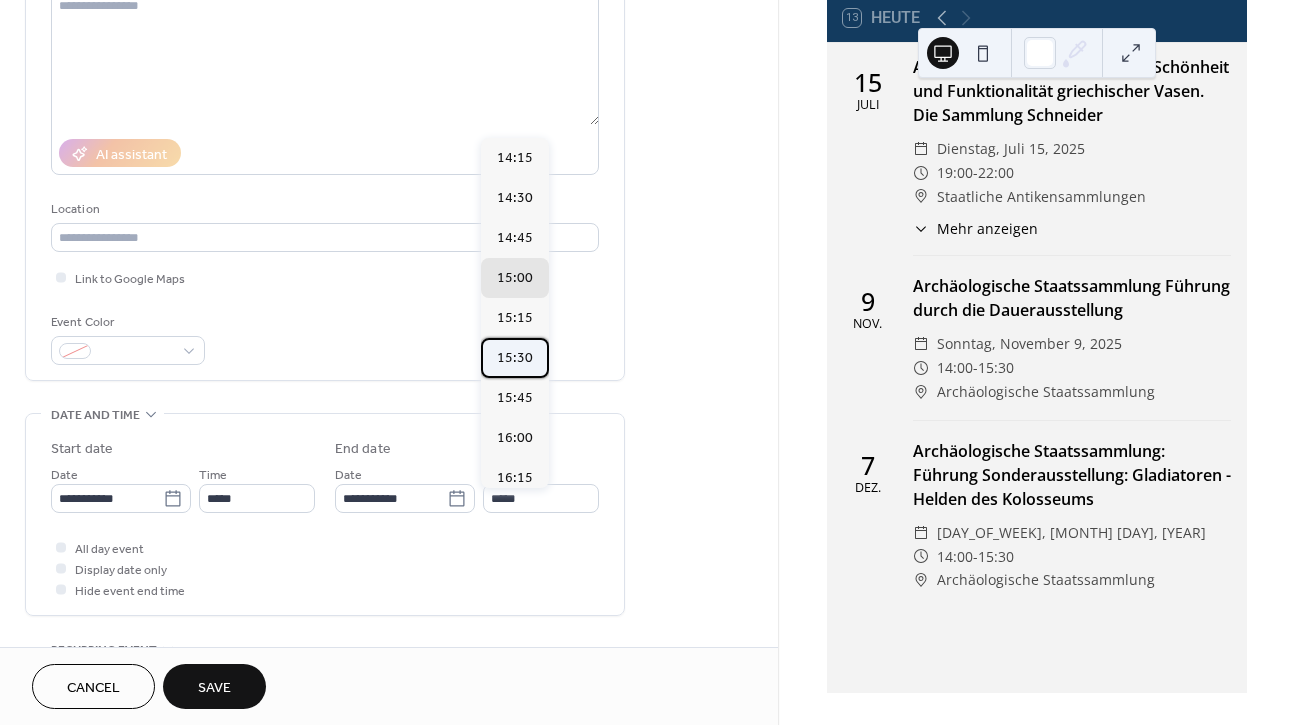 click on "15:30" at bounding box center (515, 358) 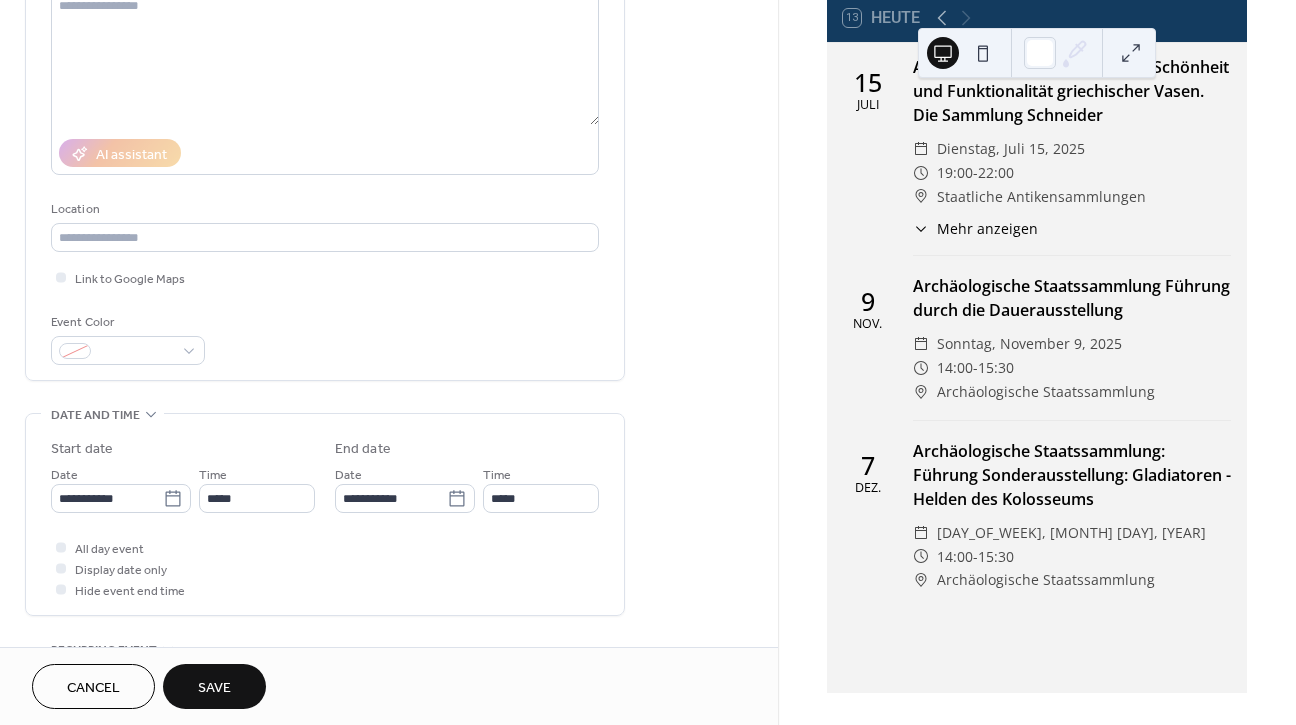 type on "*****" 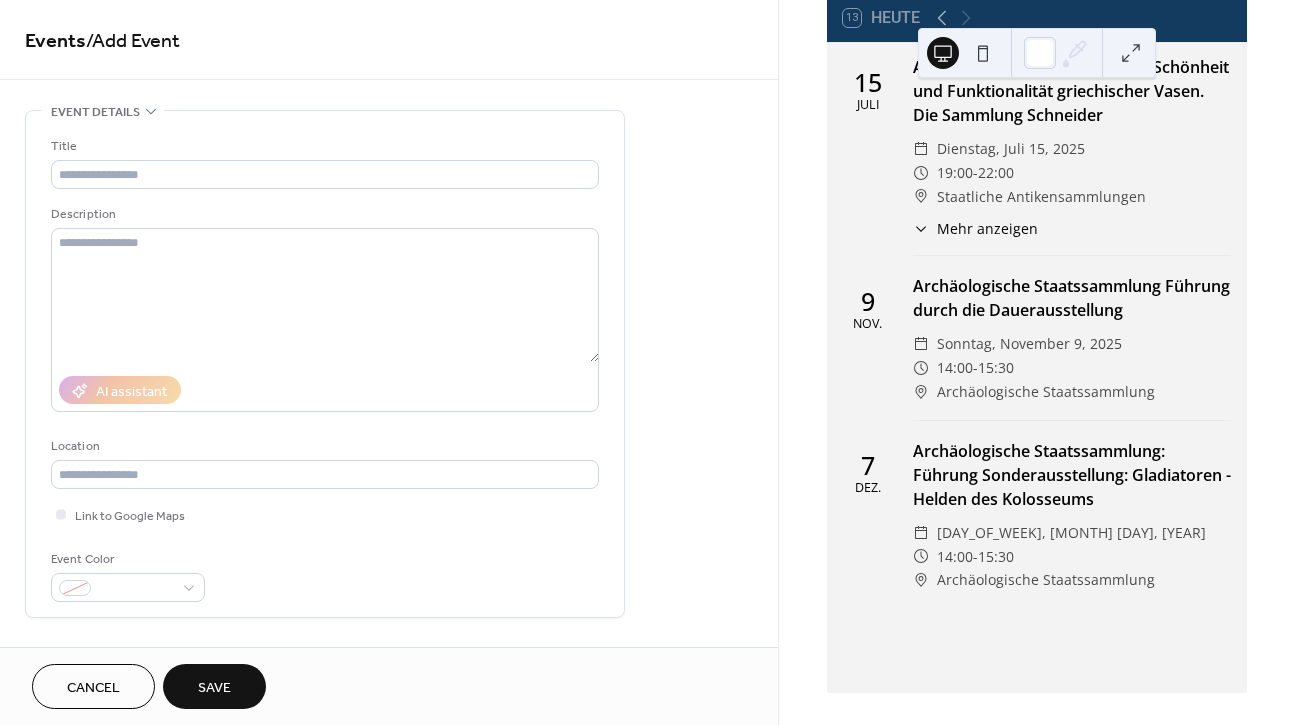 scroll, scrollTop: 0, scrollLeft: 0, axis: both 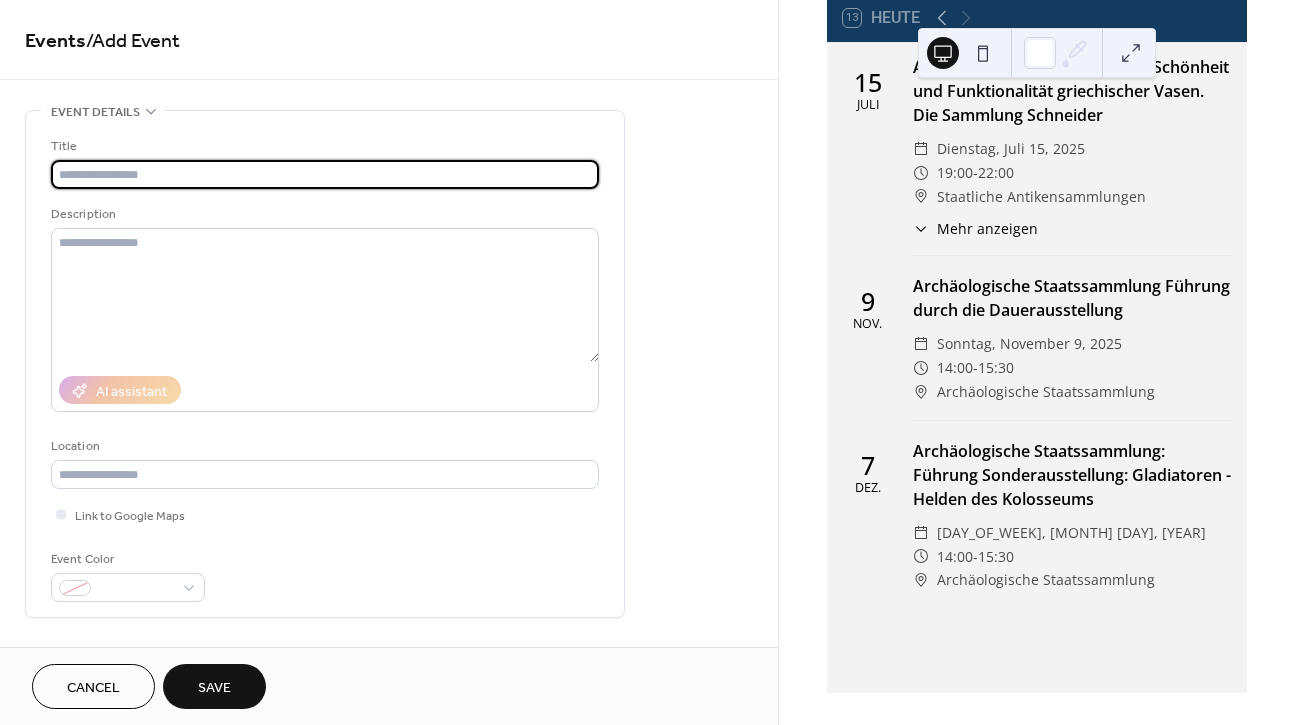 click at bounding box center [325, 174] 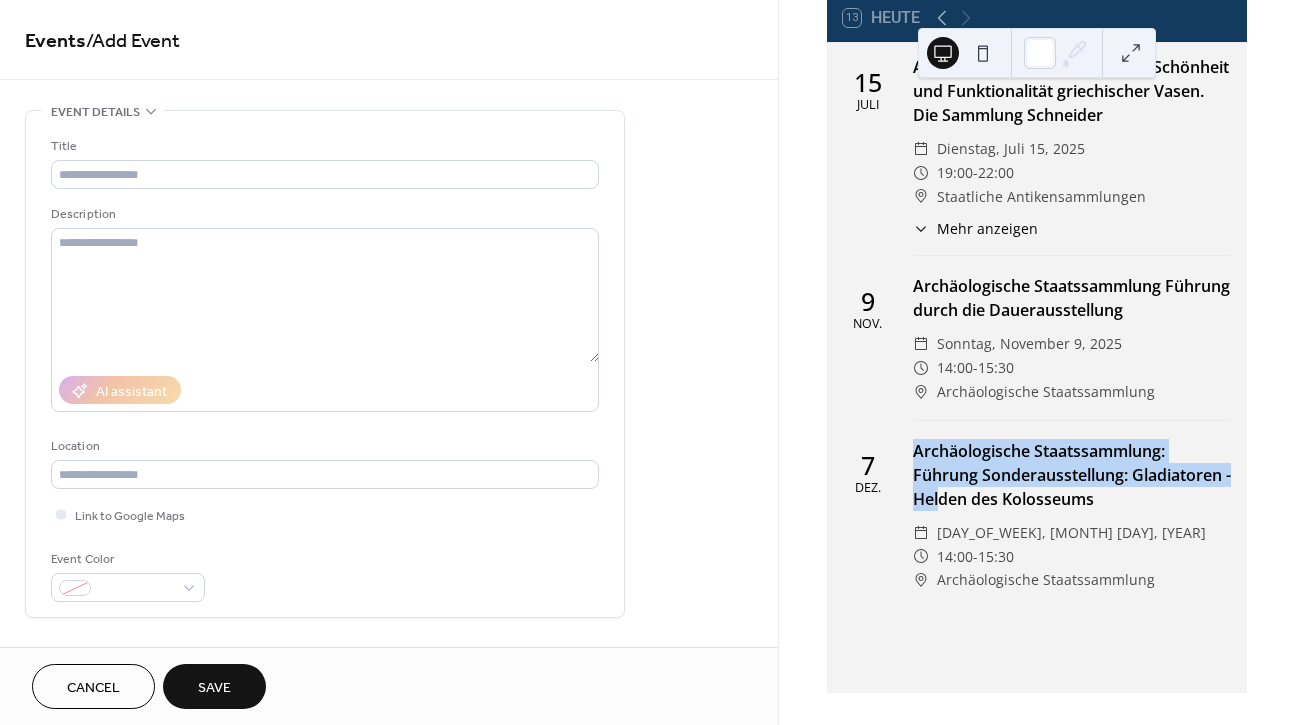 drag, startPoint x: 914, startPoint y: 478, endPoint x: 1042, endPoint y: 534, distance: 139.71399 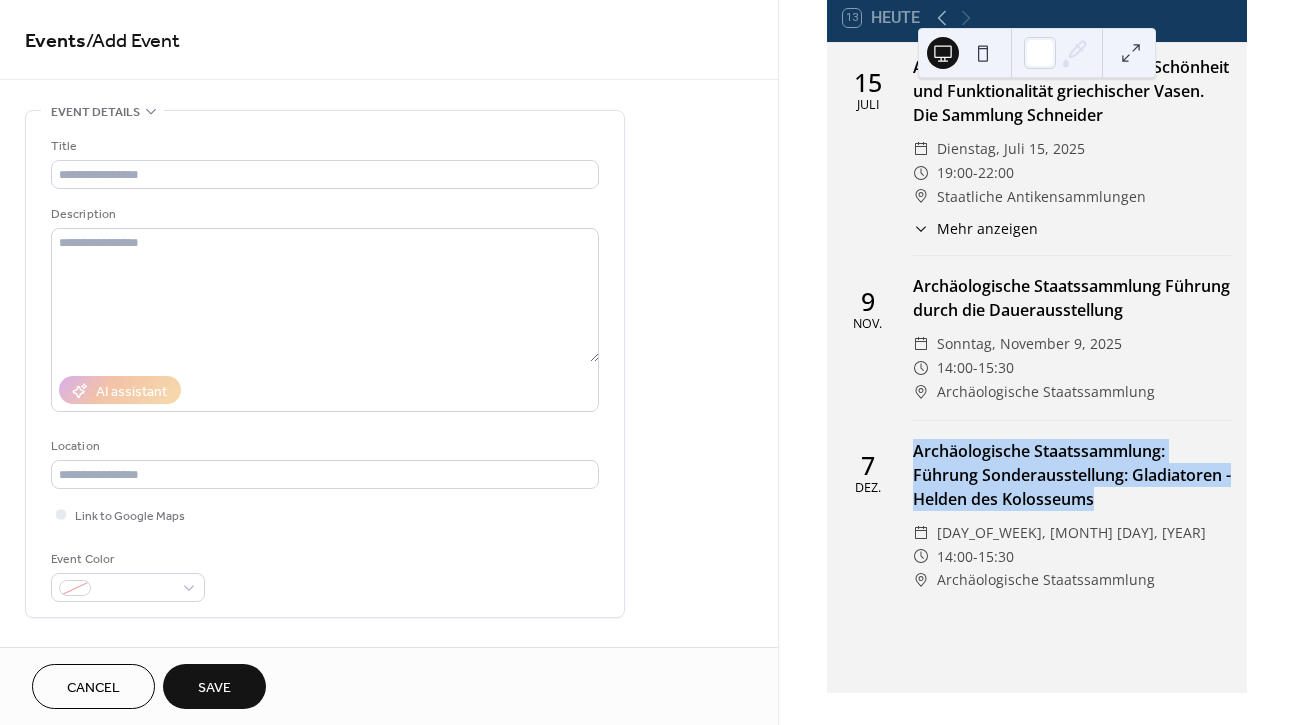 copy on "Archäologische Staatssammlung: Führung Sonderausstellung: Gladiatoren - Helden des Kolosseums" 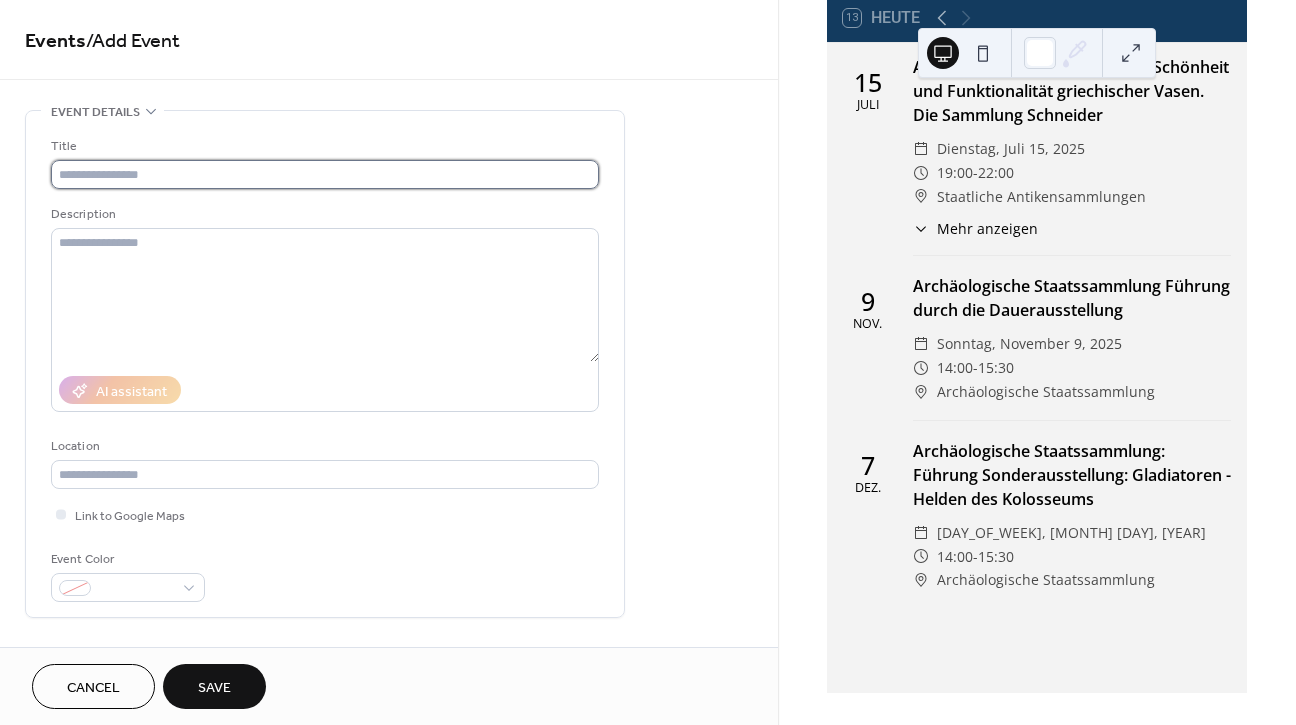 click at bounding box center (325, 174) 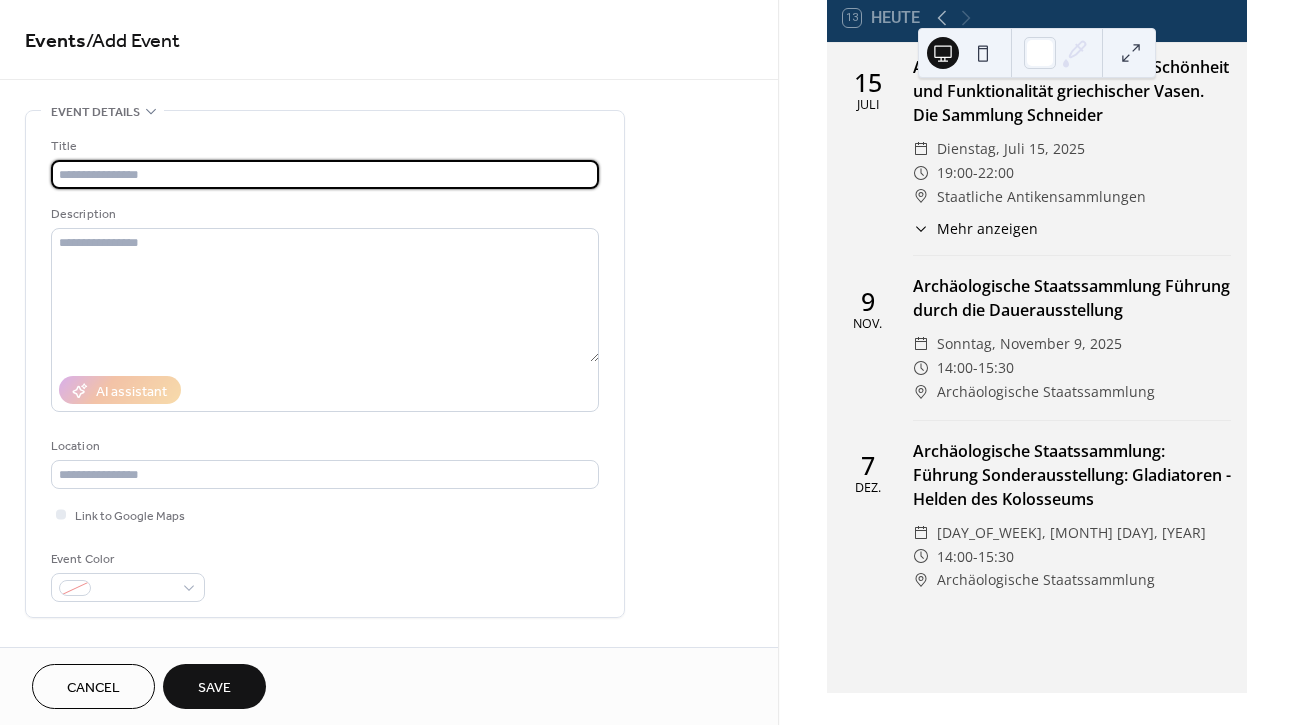 paste on "**********" 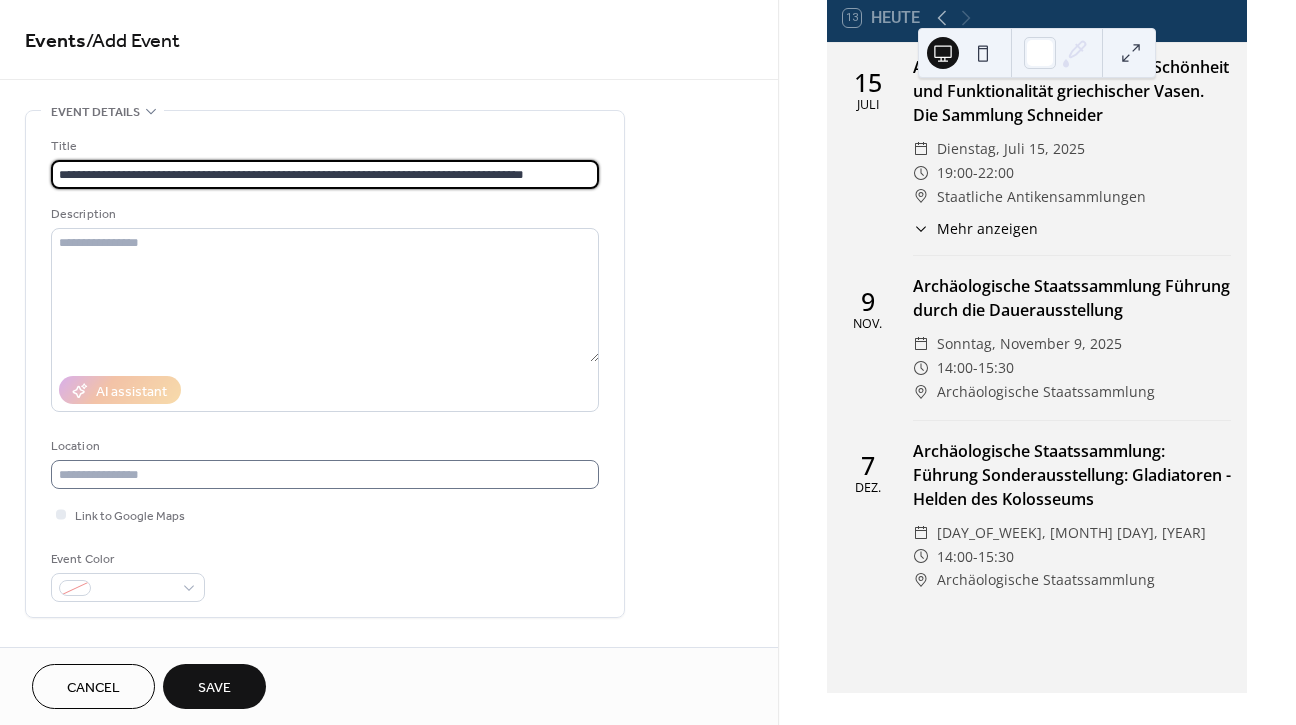 type on "**********" 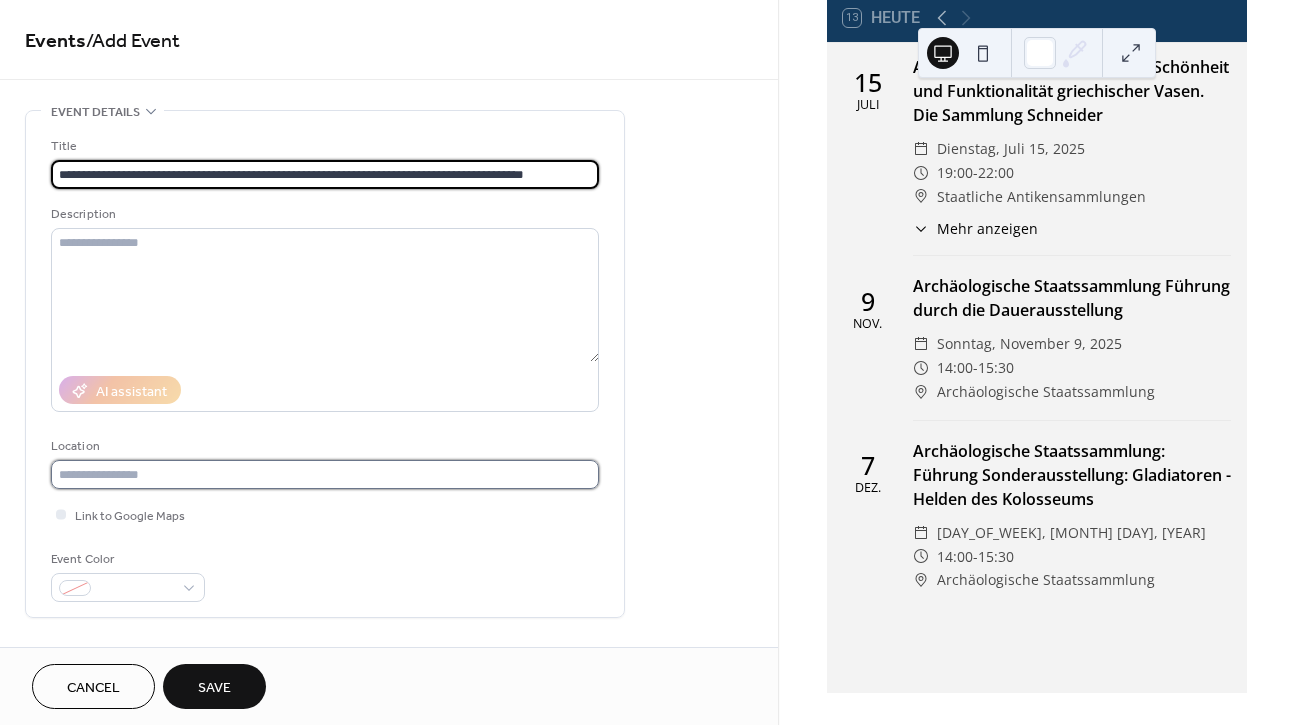 click at bounding box center (325, 474) 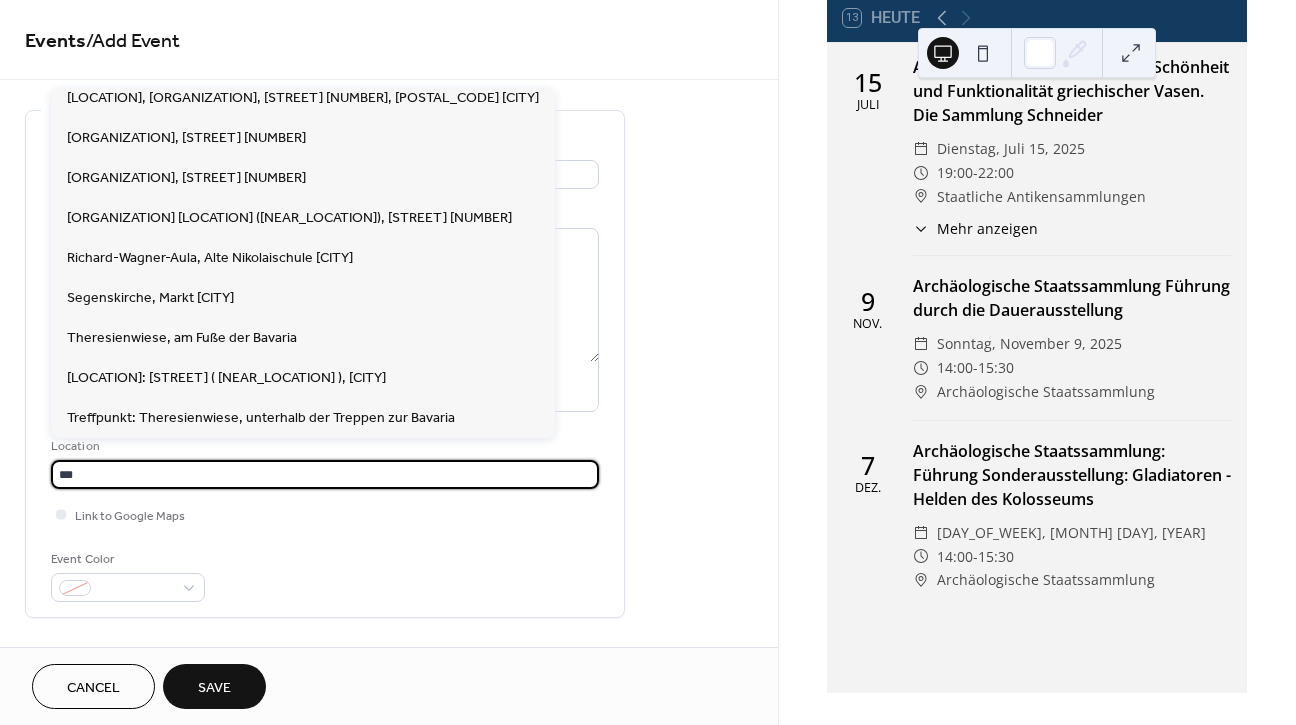 scroll, scrollTop: 0, scrollLeft: 0, axis: both 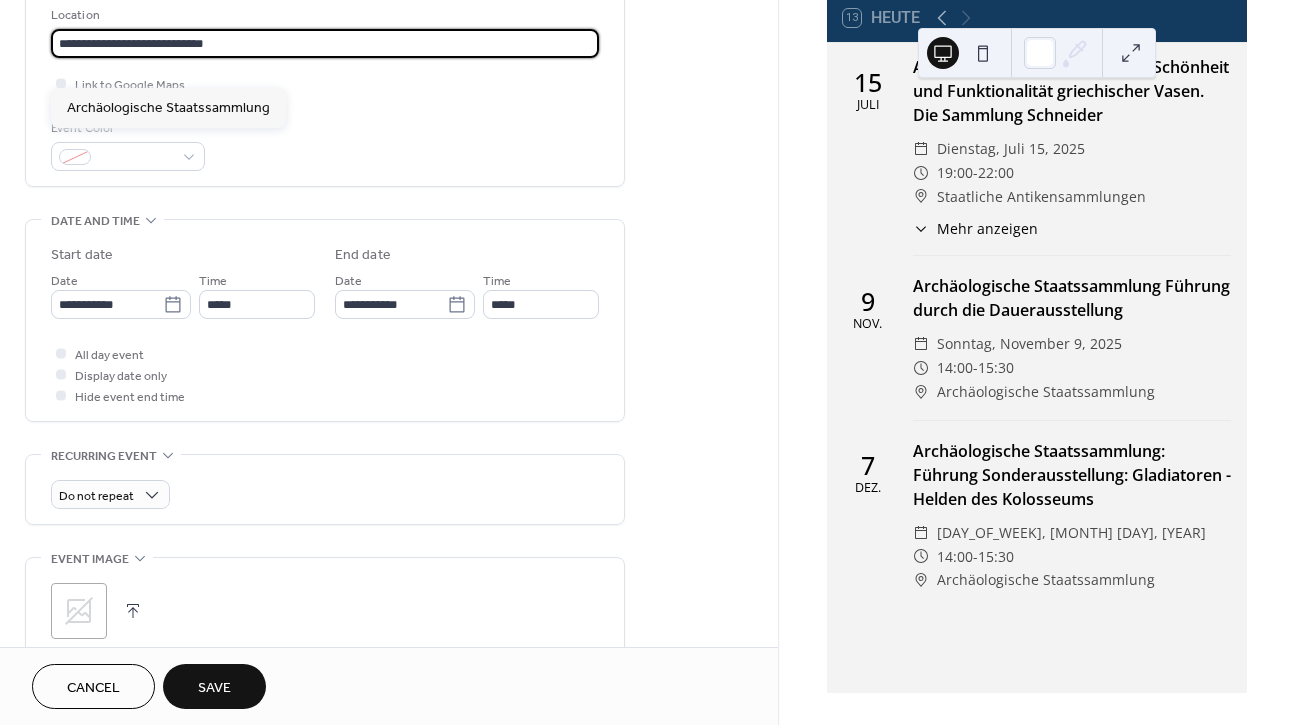 type on "**********" 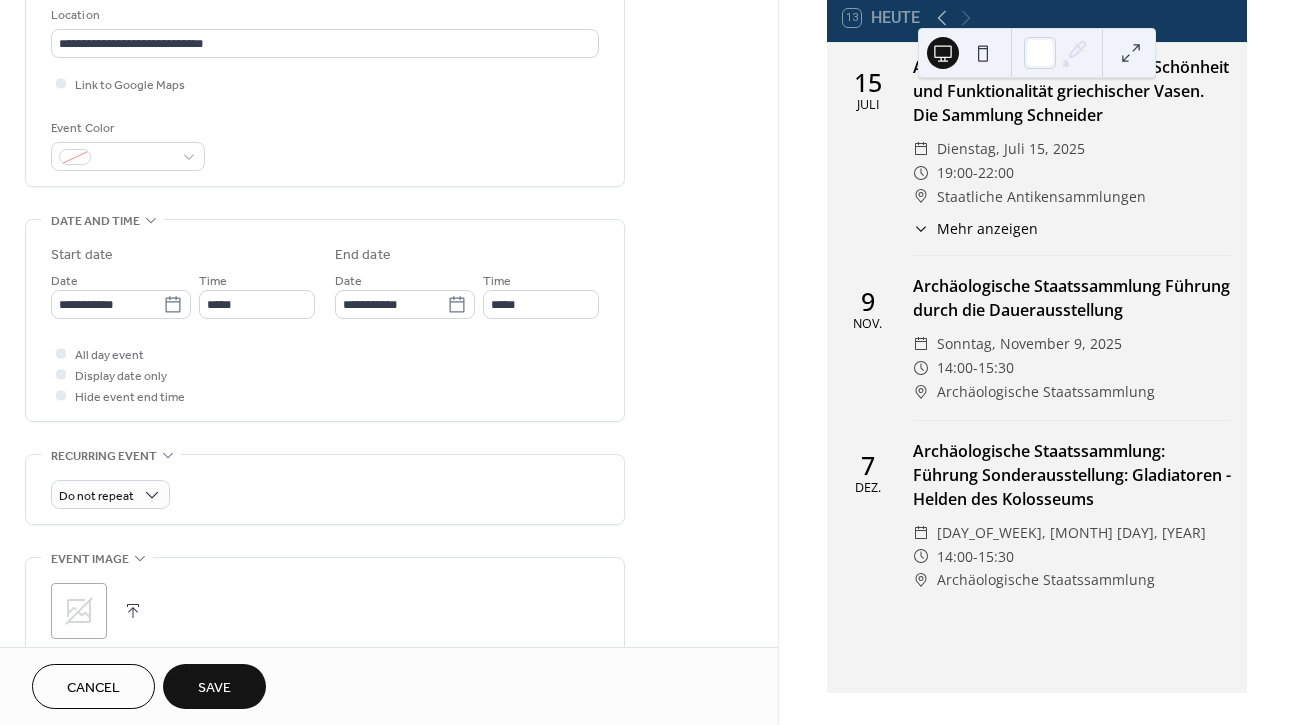 click on "Save" at bounding box center [214, 688] 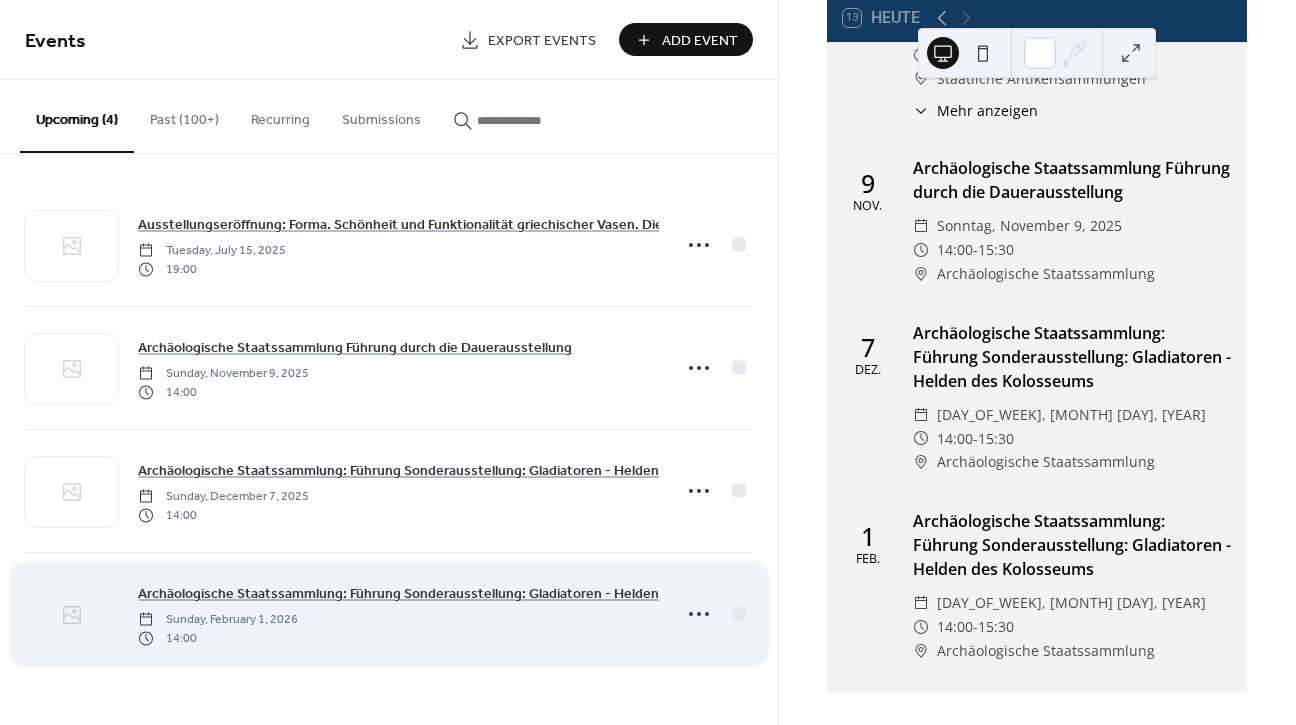 scroll, scrollTop: 144, scrollLeft: 0, axis: vertical 